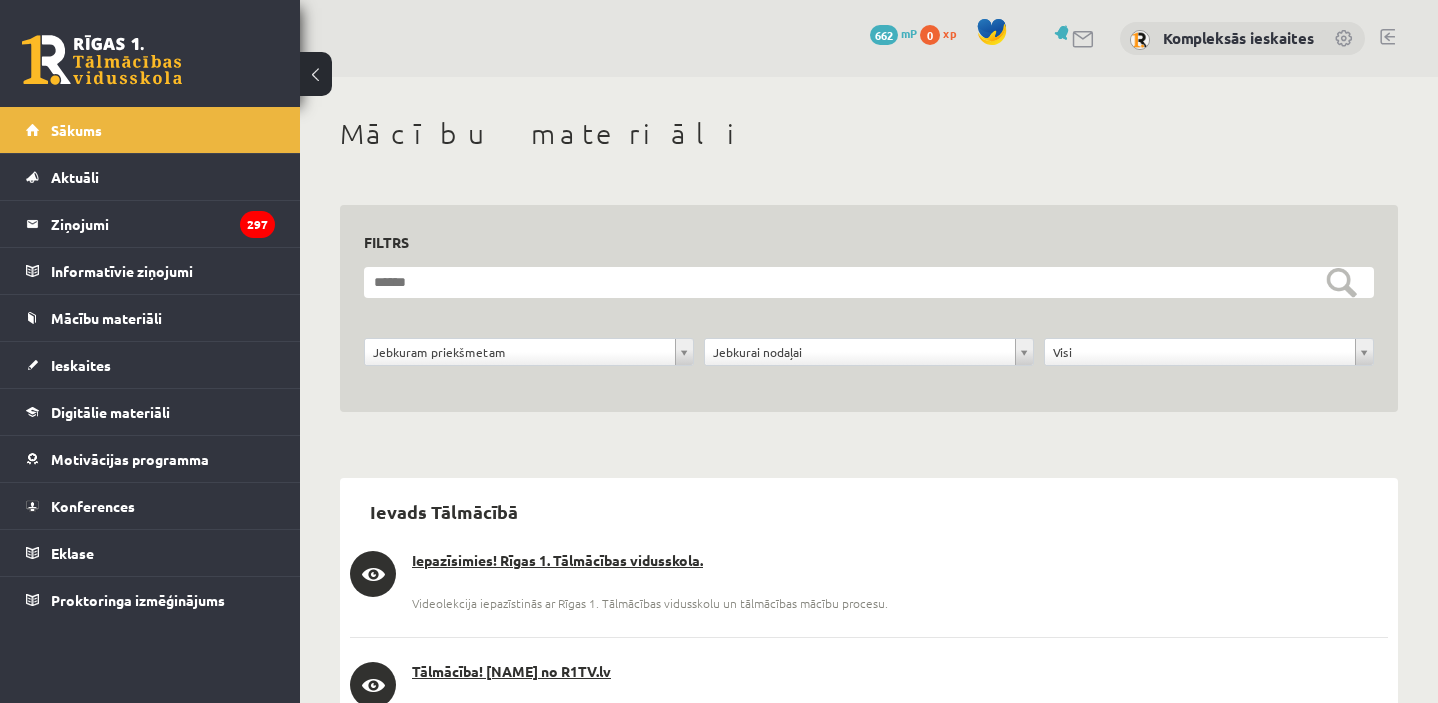 scroll, scrollTop: 0, scrollLeft: 0, axis: both 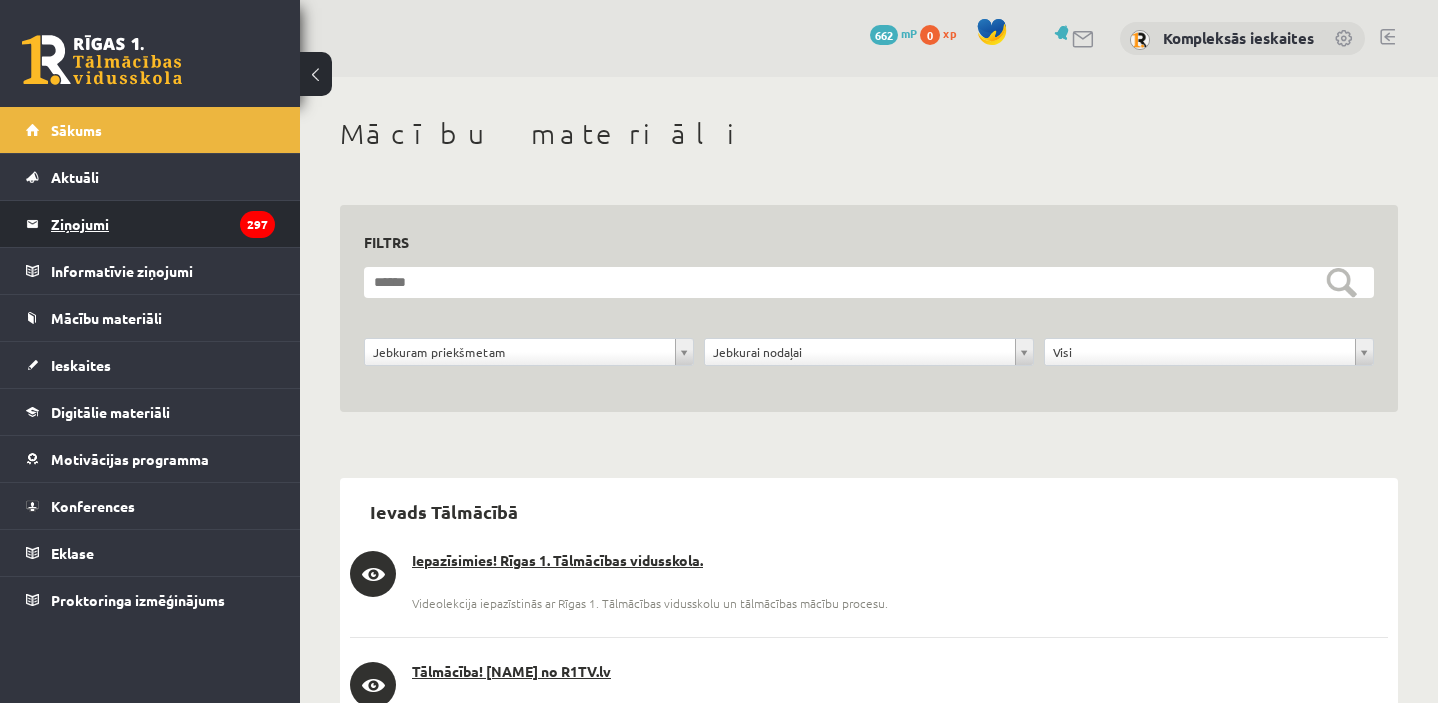click on "297" at bounding box center [257, 224] 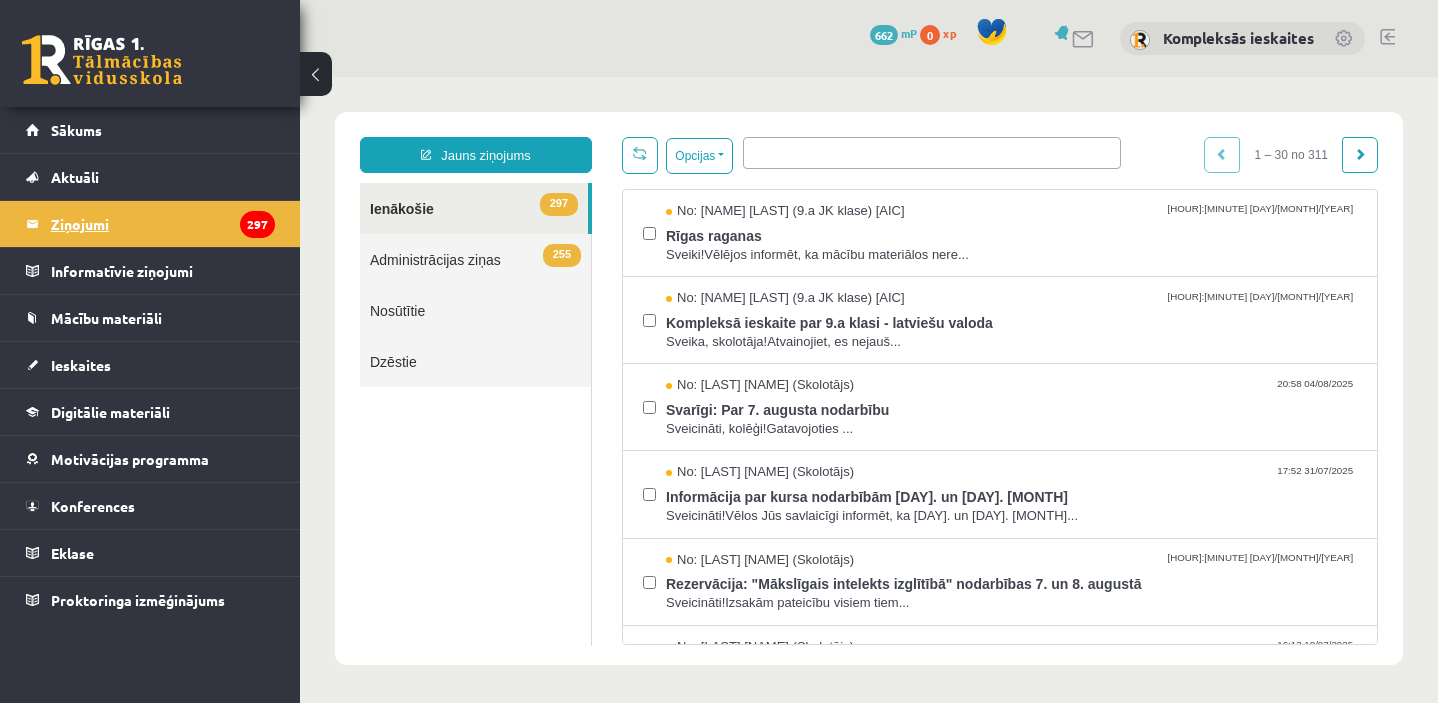 scroll, scrollTop: 0, scrollLeft: 0, axis: both 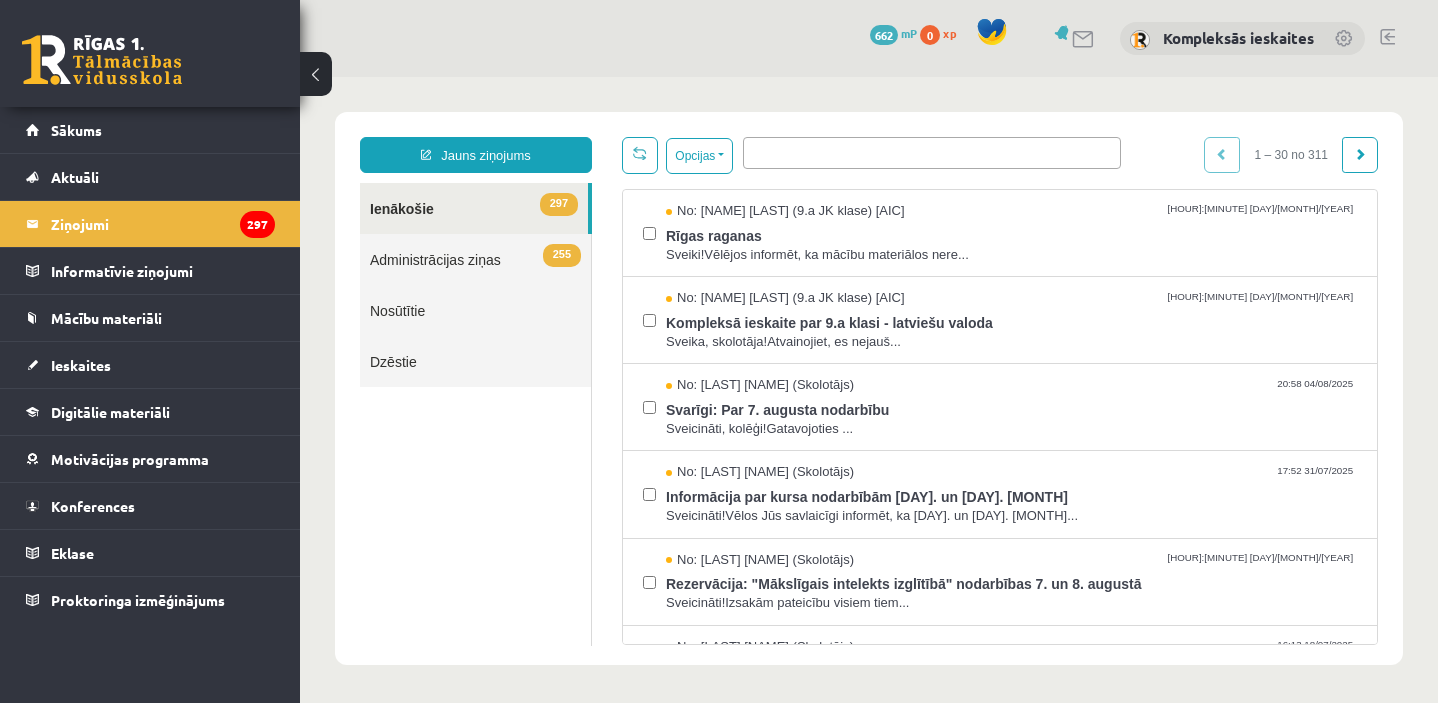 click on "255" at bounding box center (562, 255) 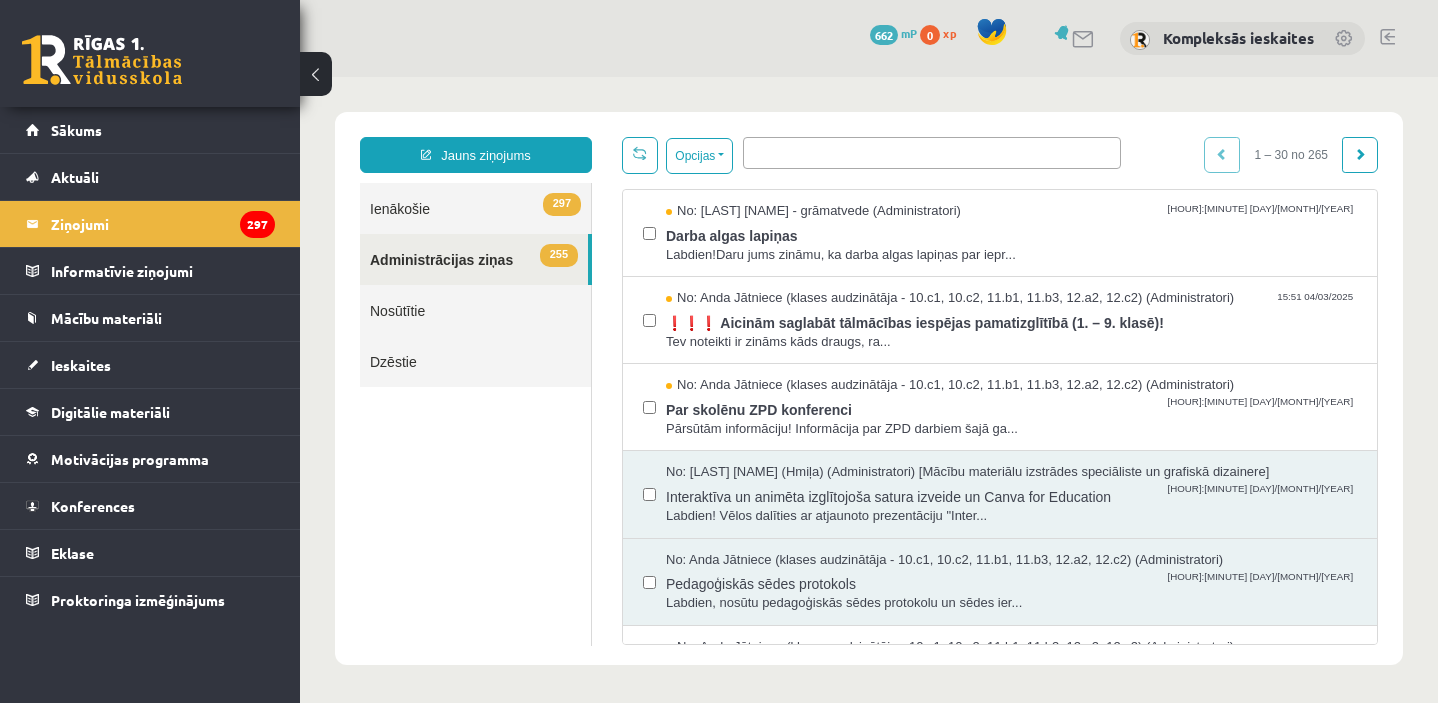scroll, scrollTop: 0, scrollLeft: 0, axis: both 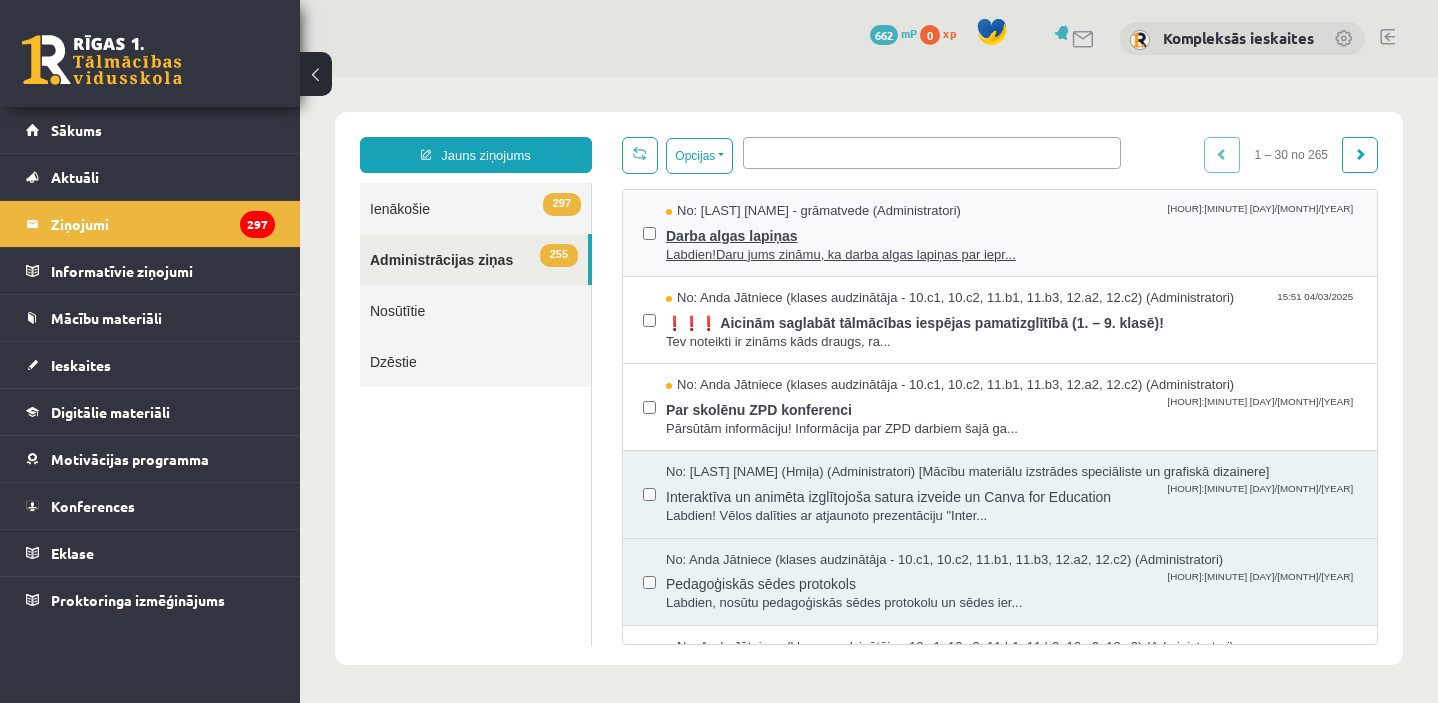 click on "Darba algas lapiņas" at bounding box center [1011, 233] 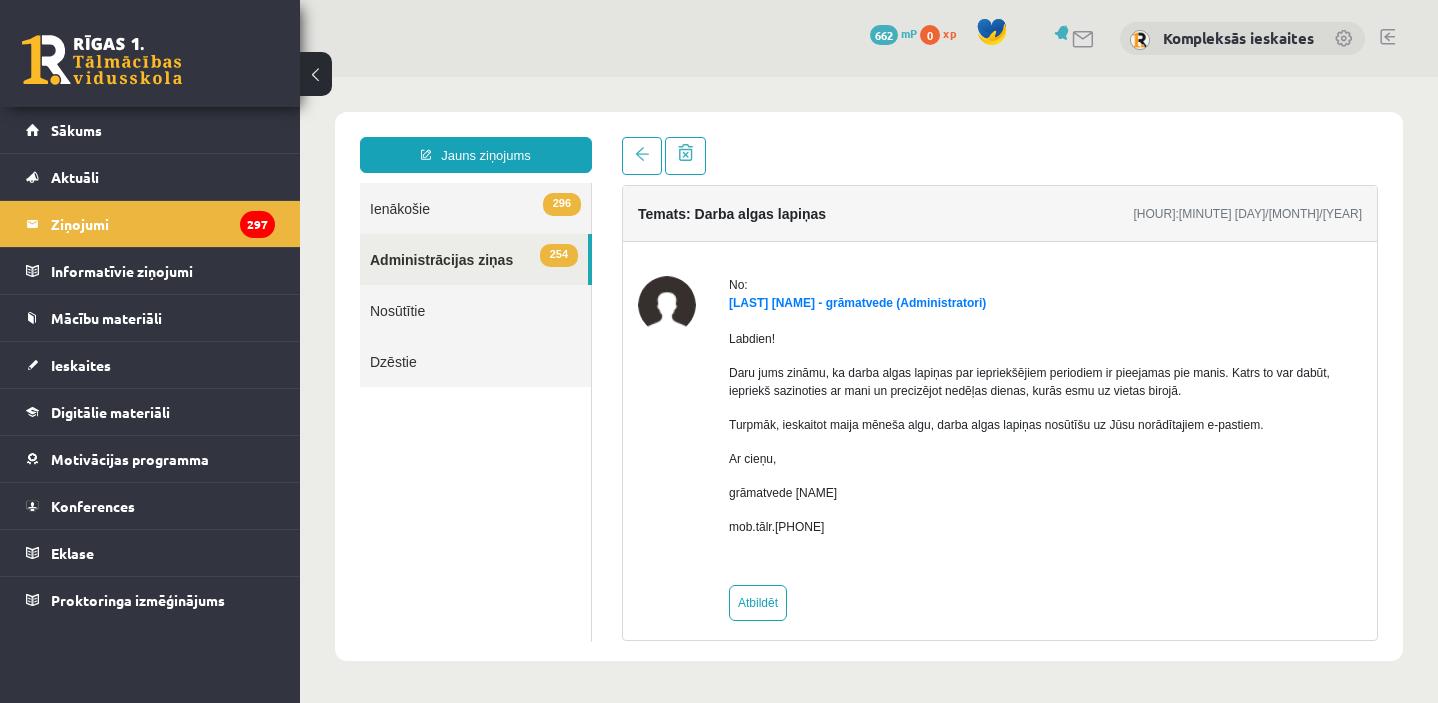 scroll, scrollTop: 0, scrollLeft: 0, axis: both 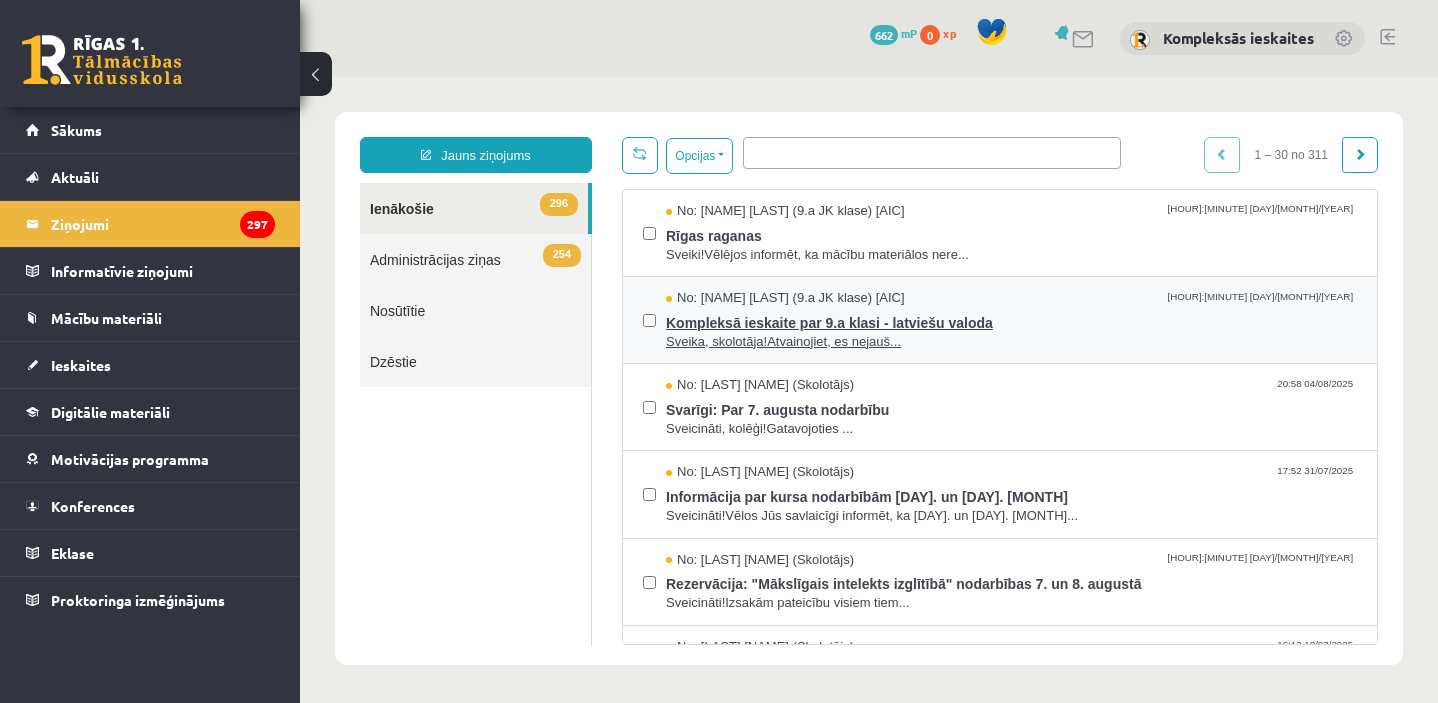 click on "Kompleksā ieskaite par 9.a klasi - latviešu valoda" at bounding box center (1011, 320) 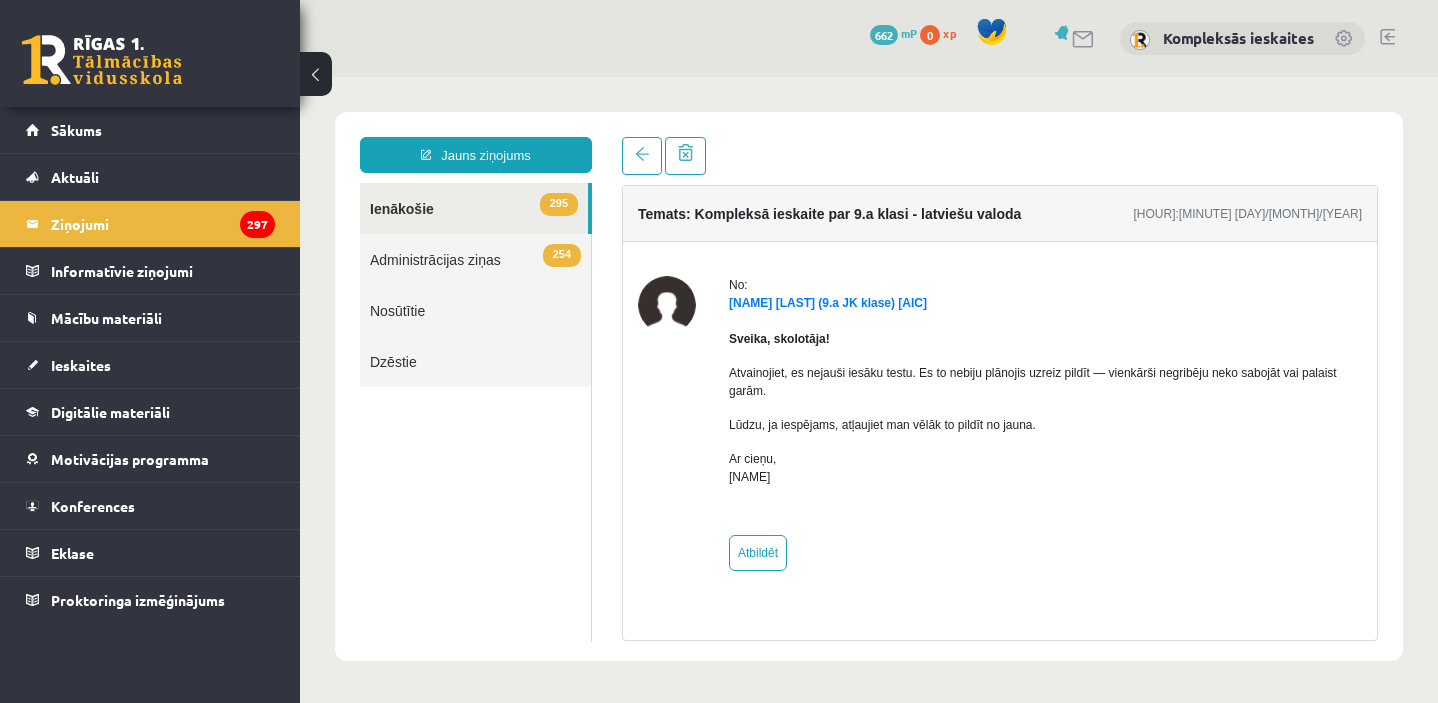 scroll, scrollTop: 0, scrollLeft: 0, axis: both 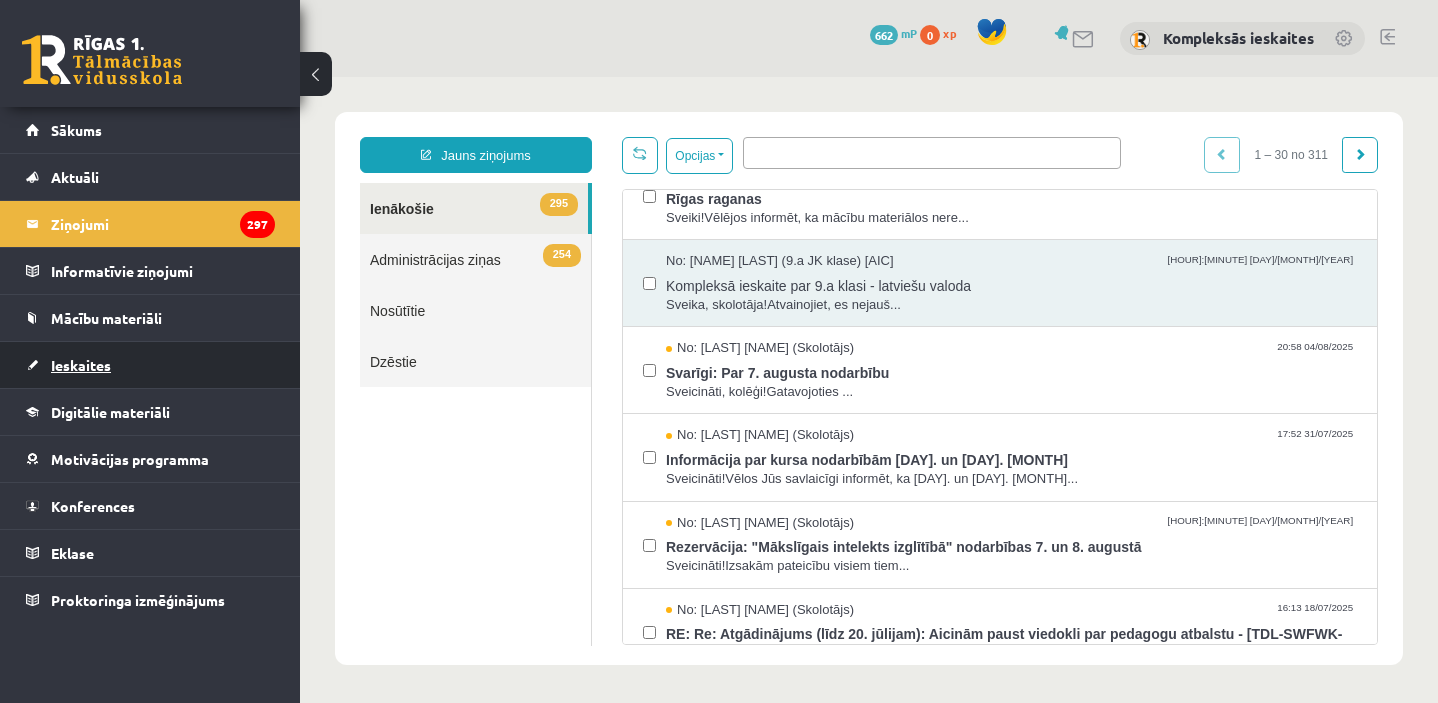 click on "Ieskaites" at bounding box center (81, 365) 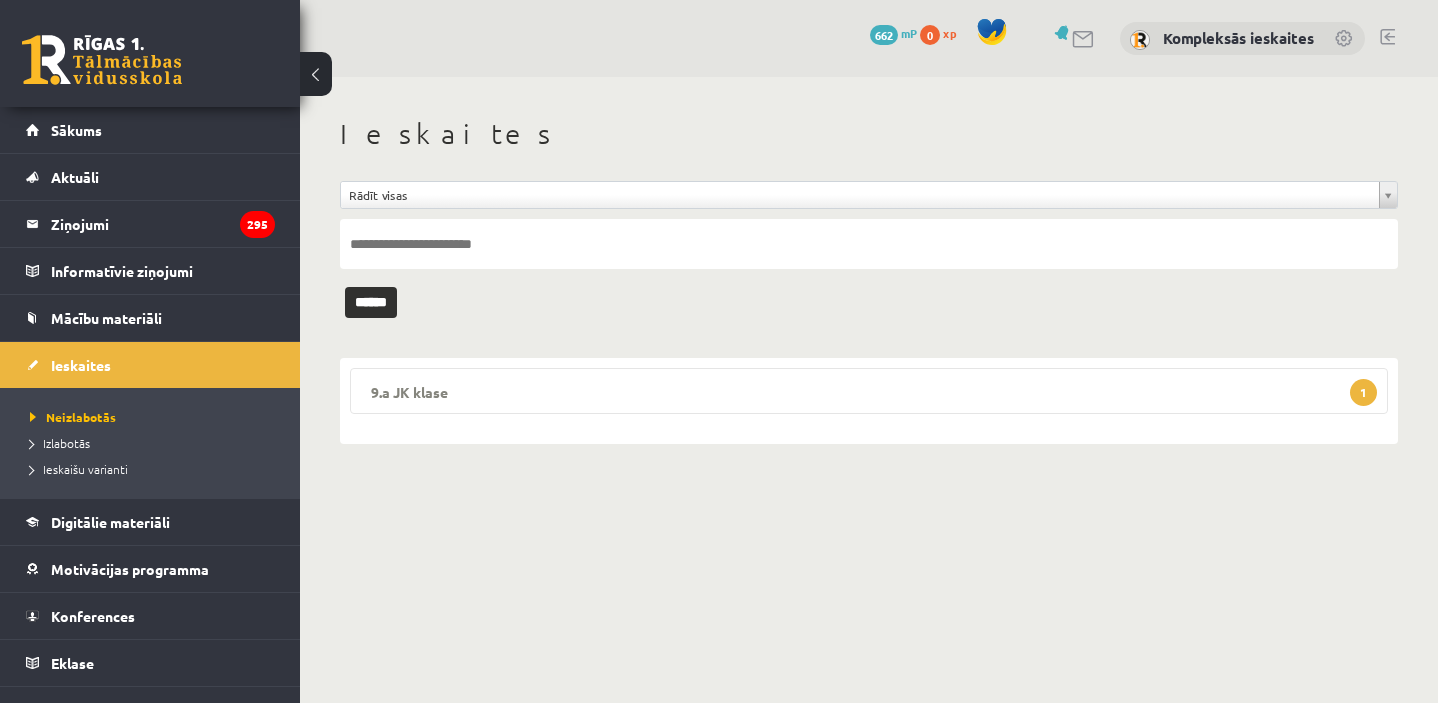 click on "1" at bounding box center (1363, 392) 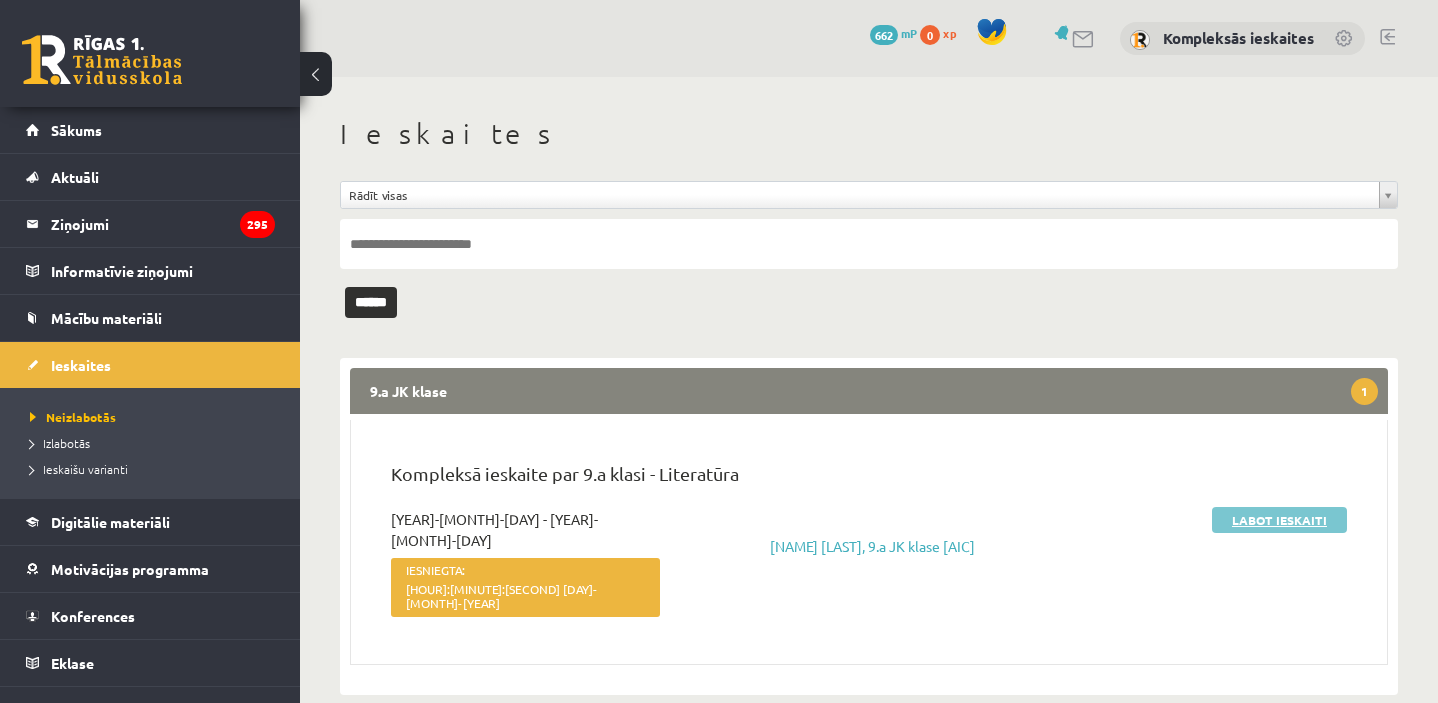 click on "Labot ieskaiti" at bounding box center [1279, 520] 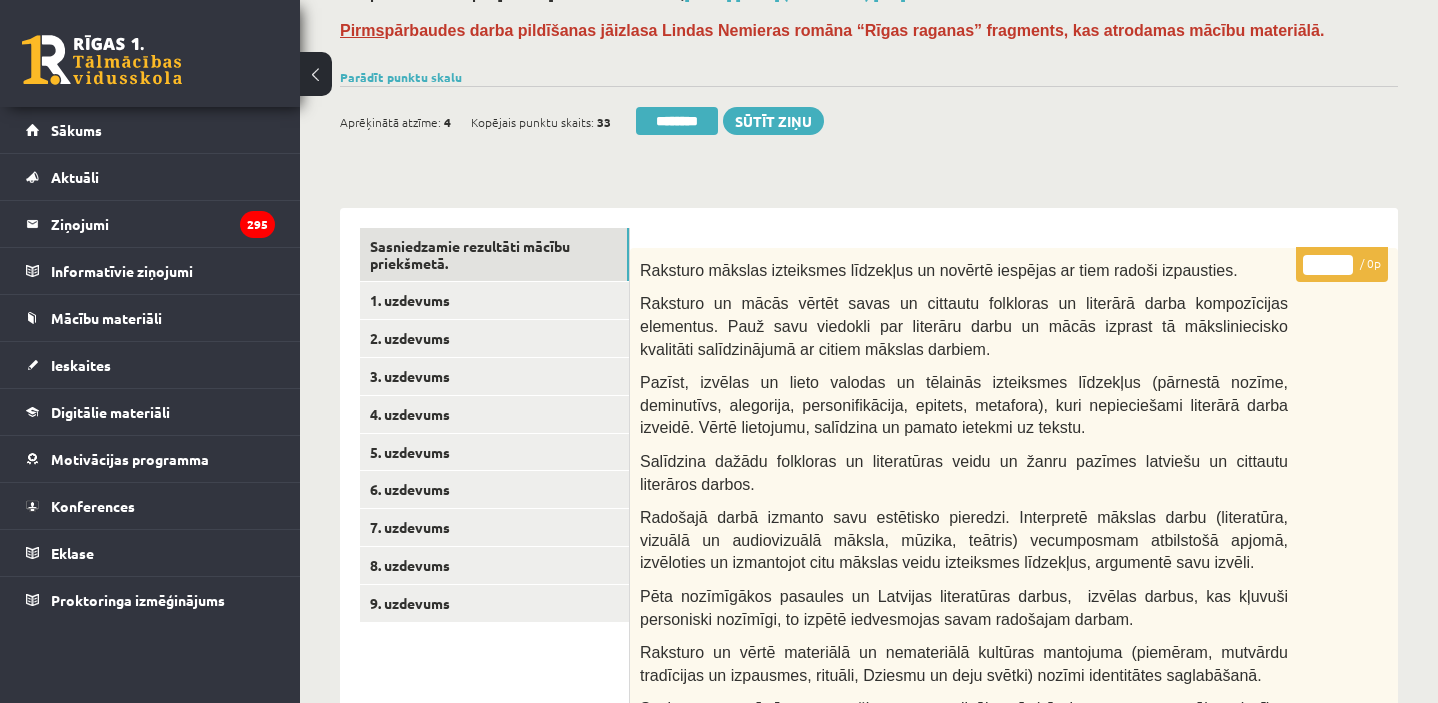 scroll, scrollTop: 116, scrollLeft: 0, axis: vertical 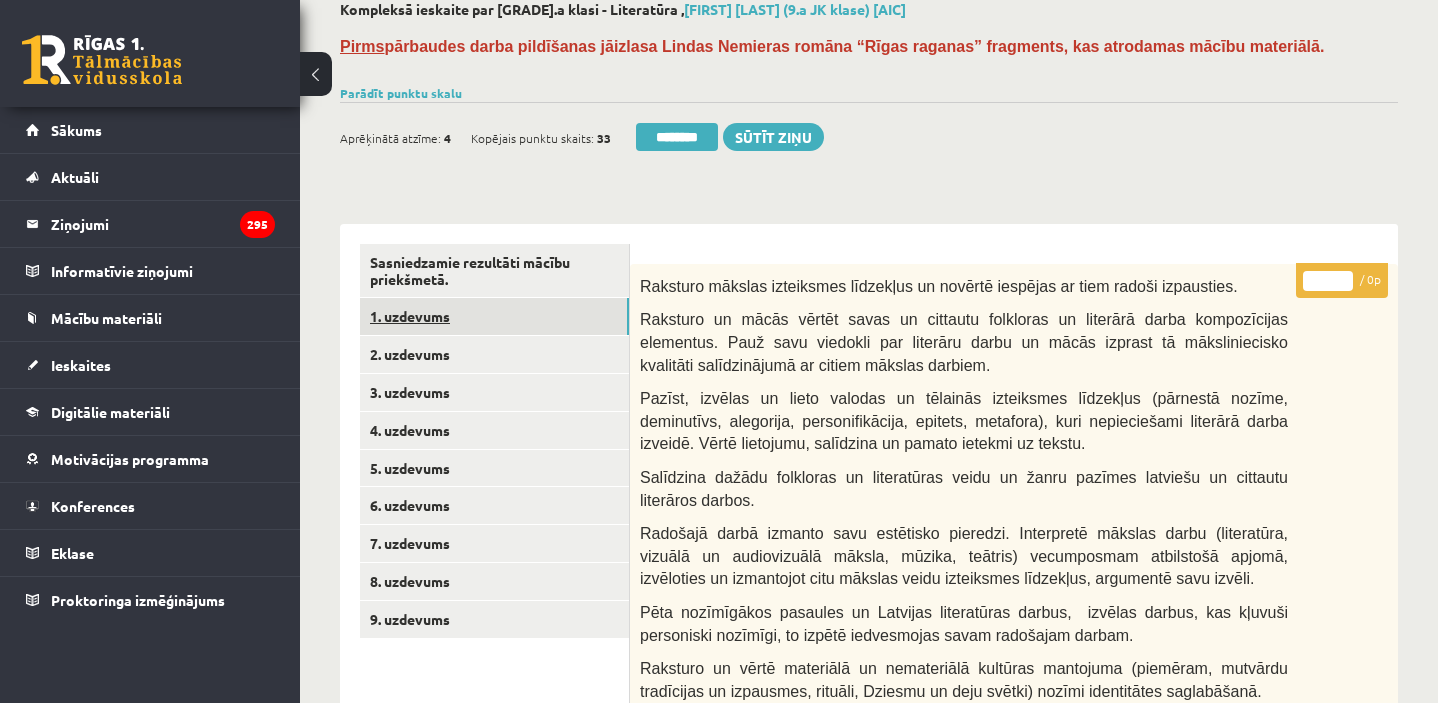 click on "1. uzdevums" at bounding box center [494, 316] 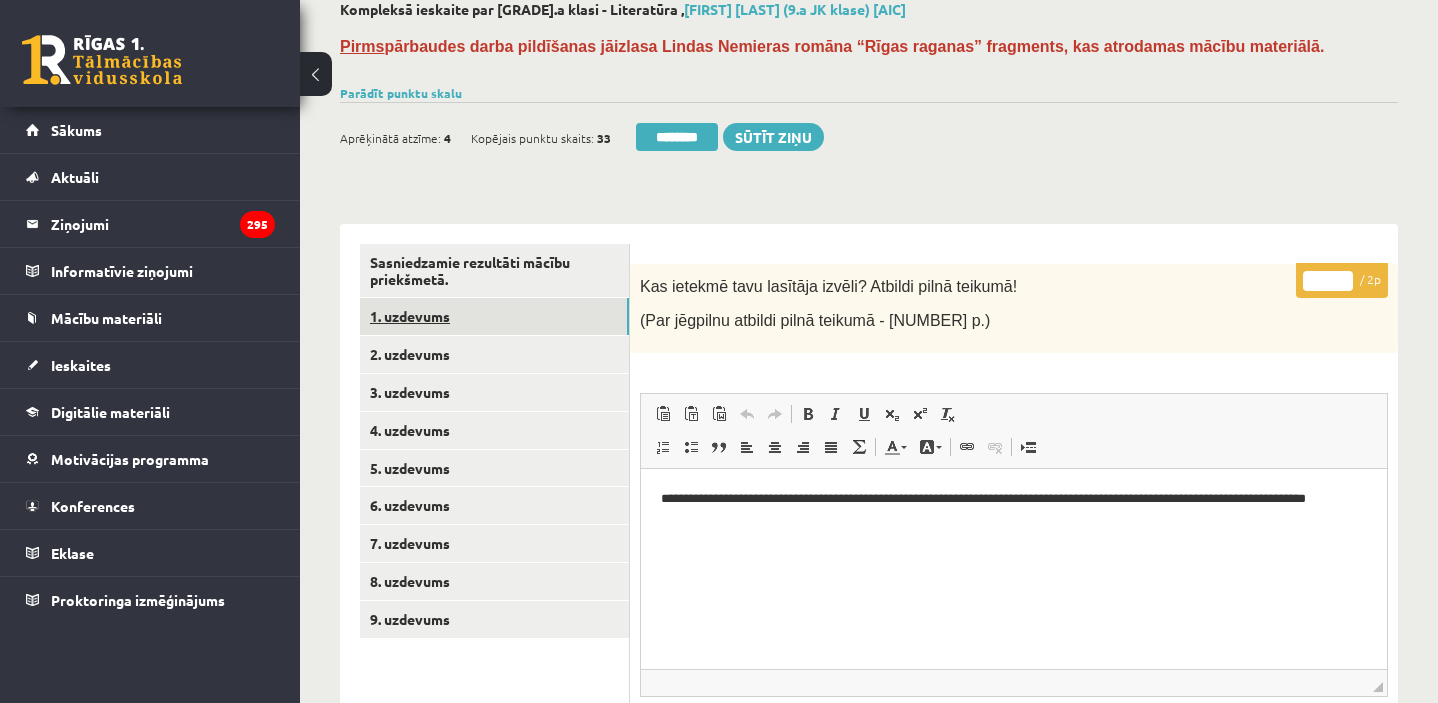 scroll, scrollTop: 0, scrollLeft: 0, axis: both 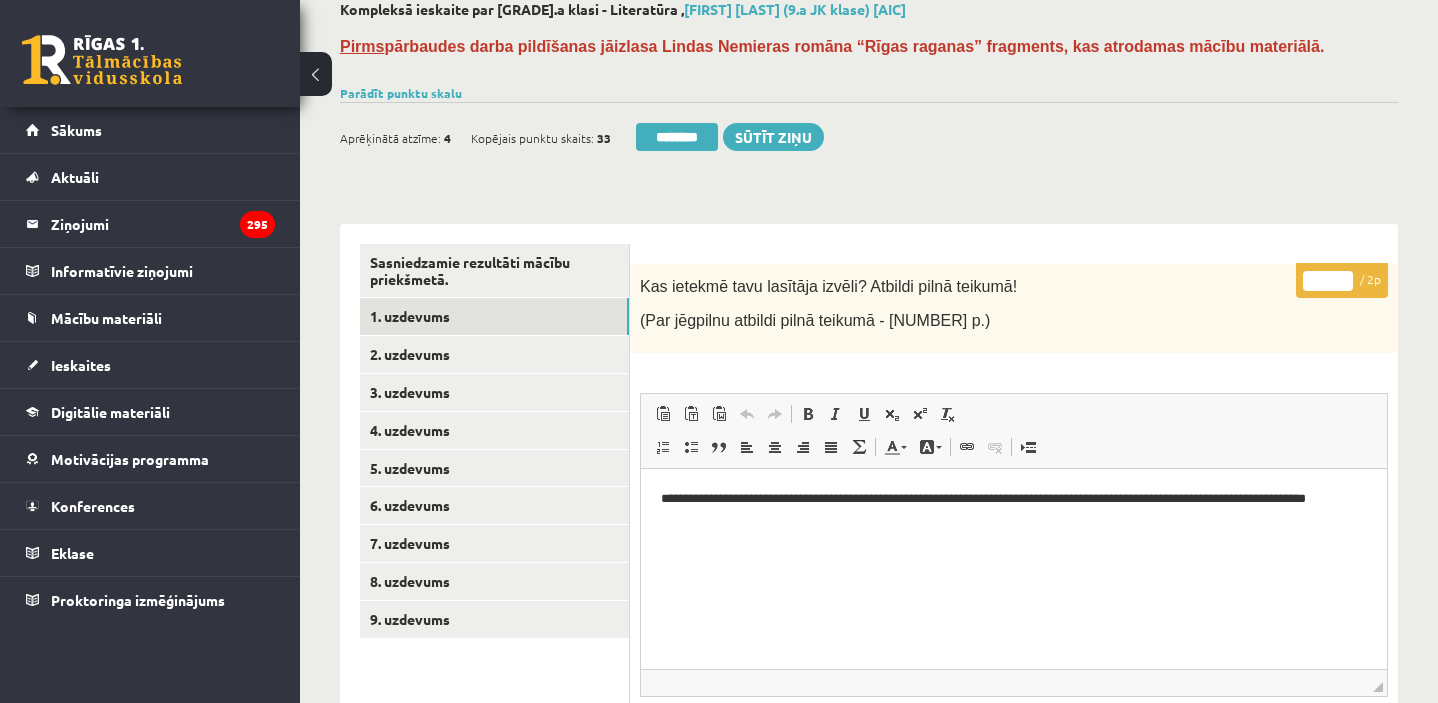 click on "*" at bounding box center (1328, 281) 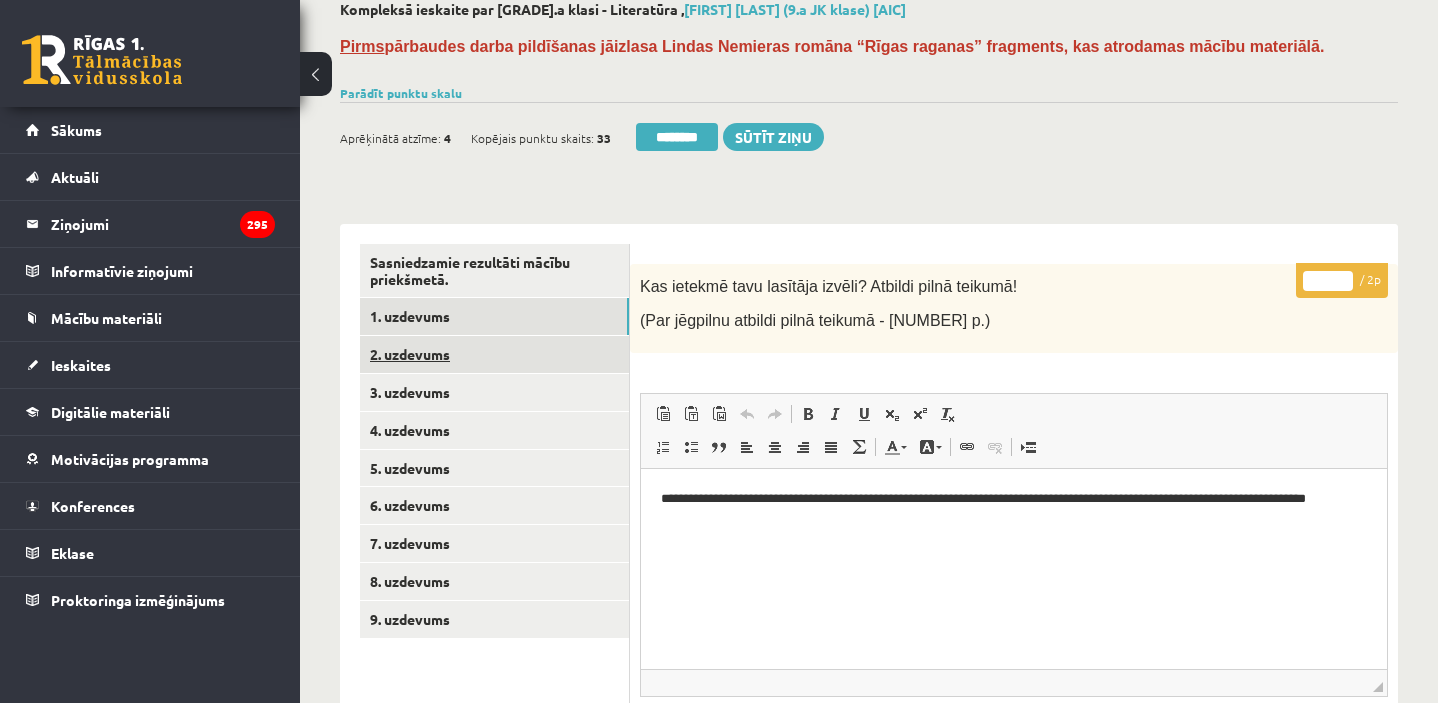 type on "*" 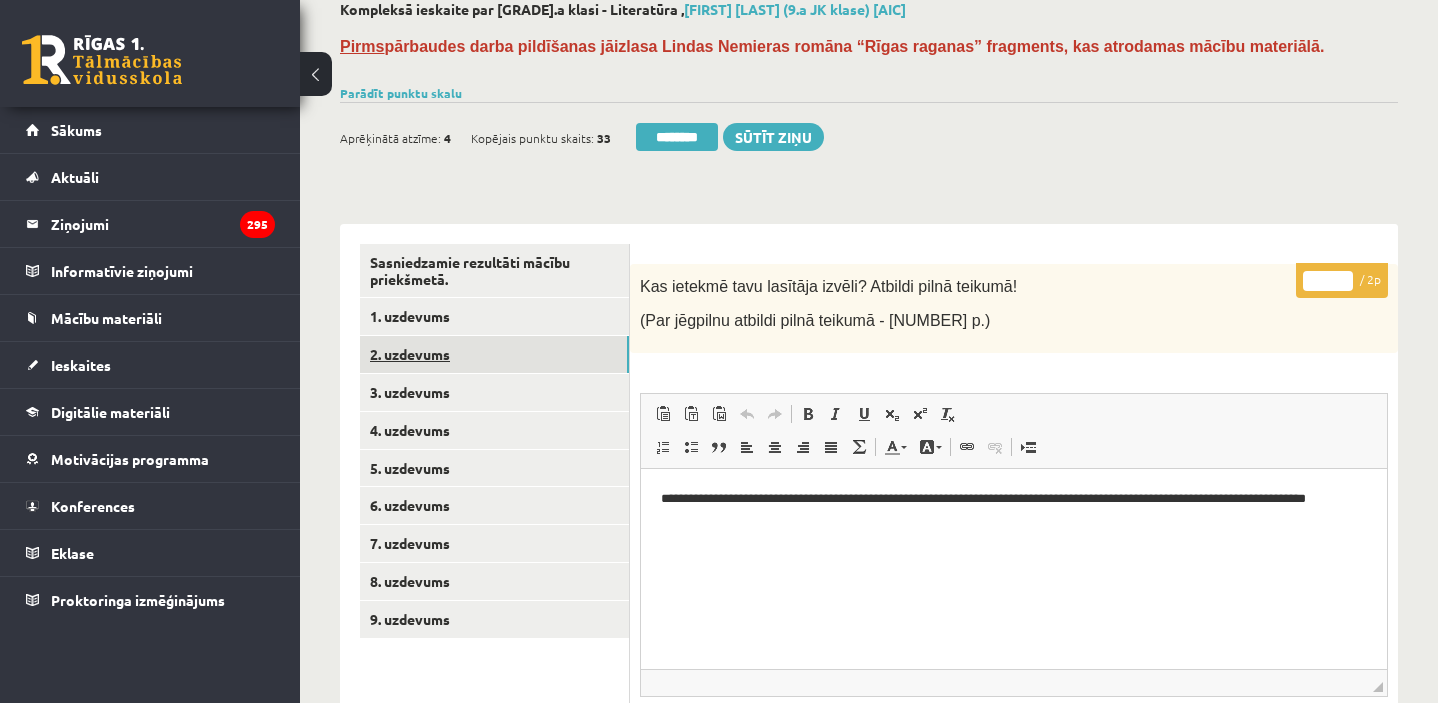 click on "2. uzdevums" at bounding box center (494, 354) 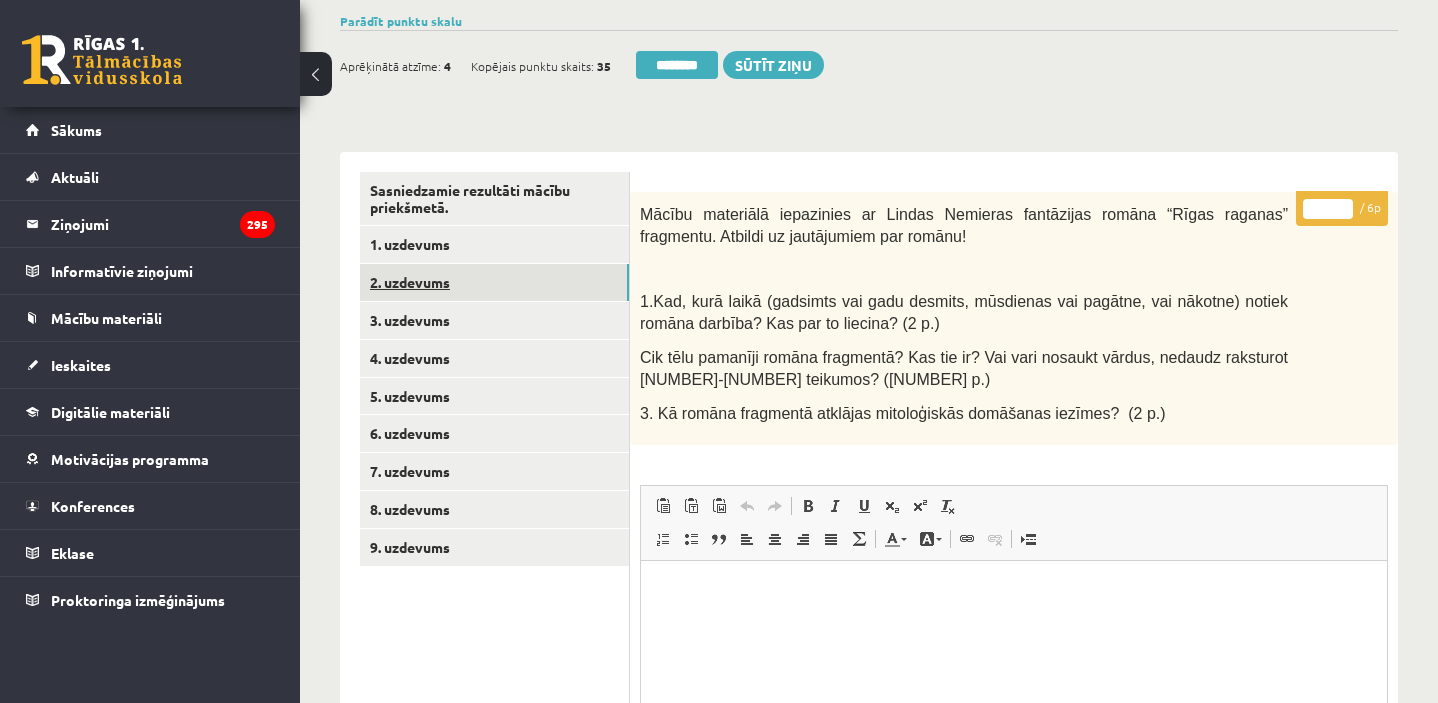 scroll, scrollTop: 128, scrollLeft: 0, axis: vertical 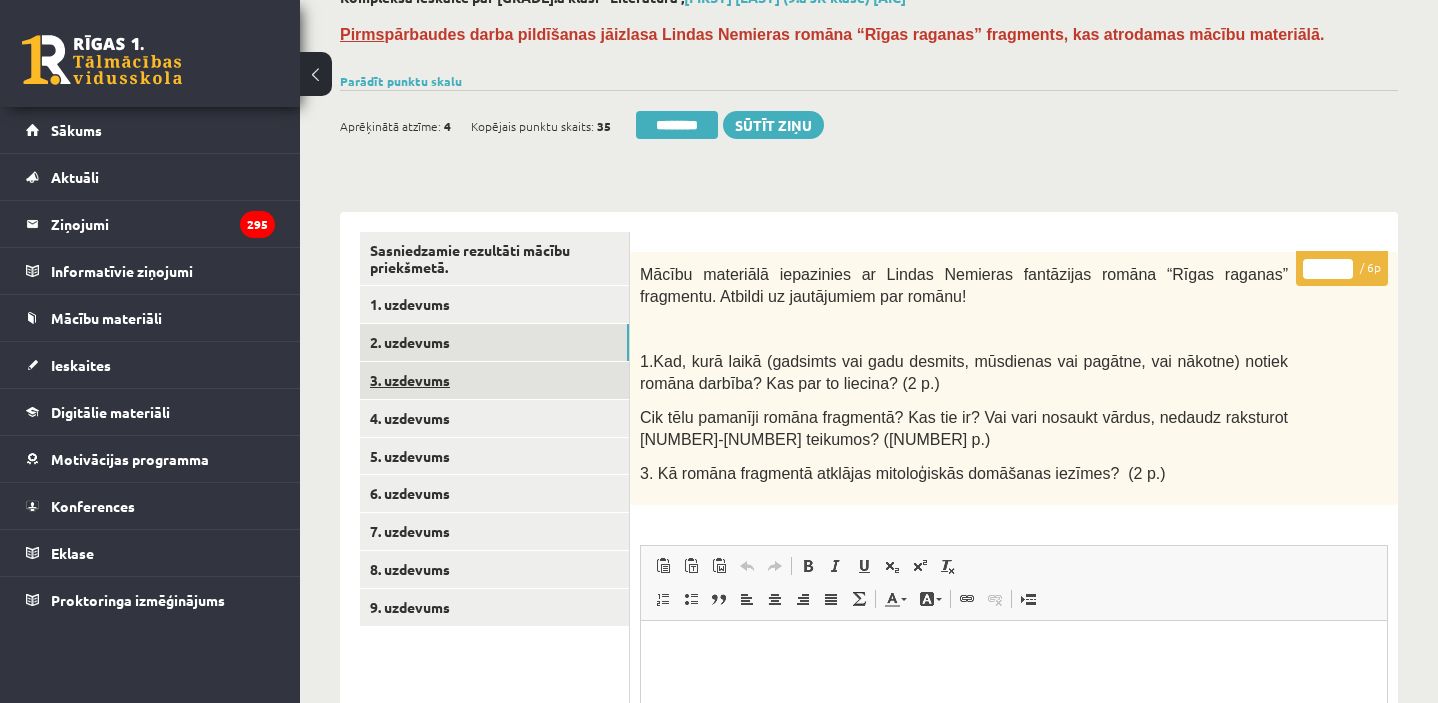 click on "3. uzdevums" at bounding box center (494, 380) 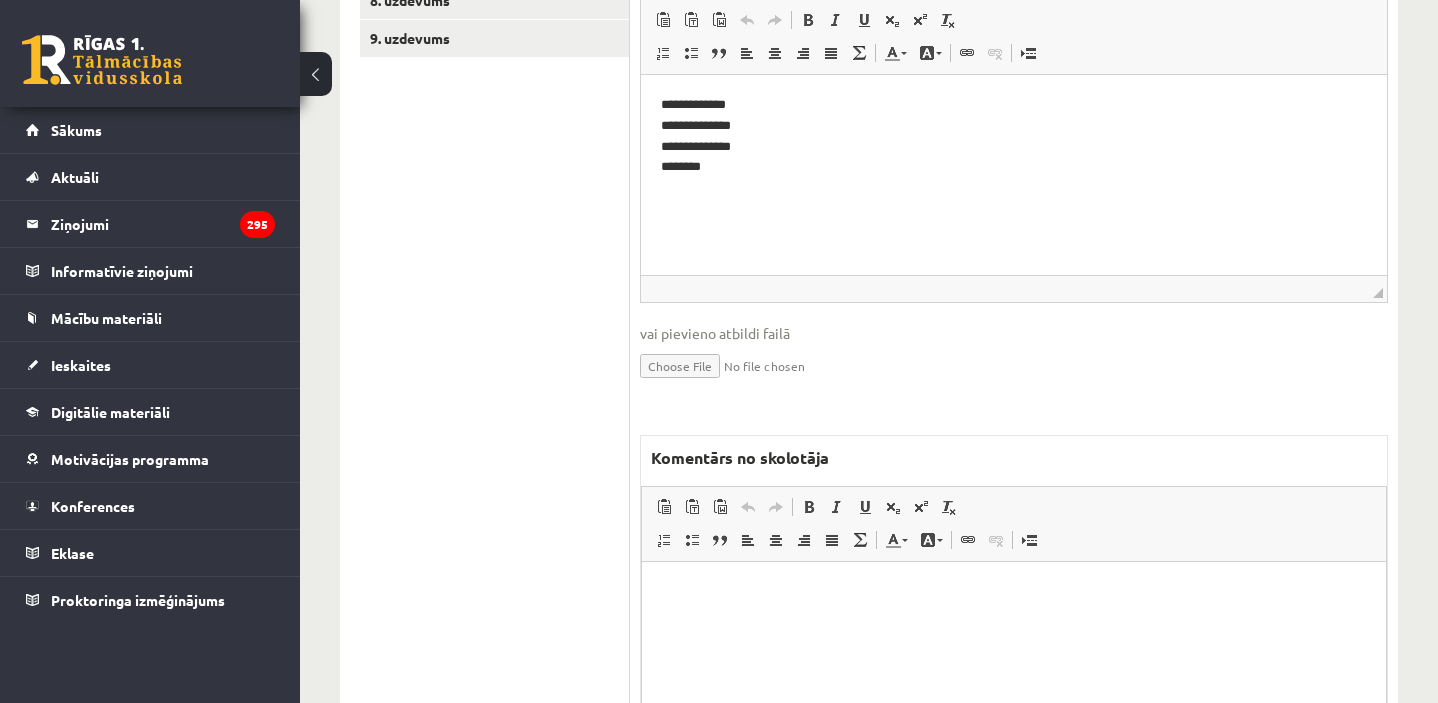 scroll, scrollTop: 782, scrollLeft: 0, axis: vertical 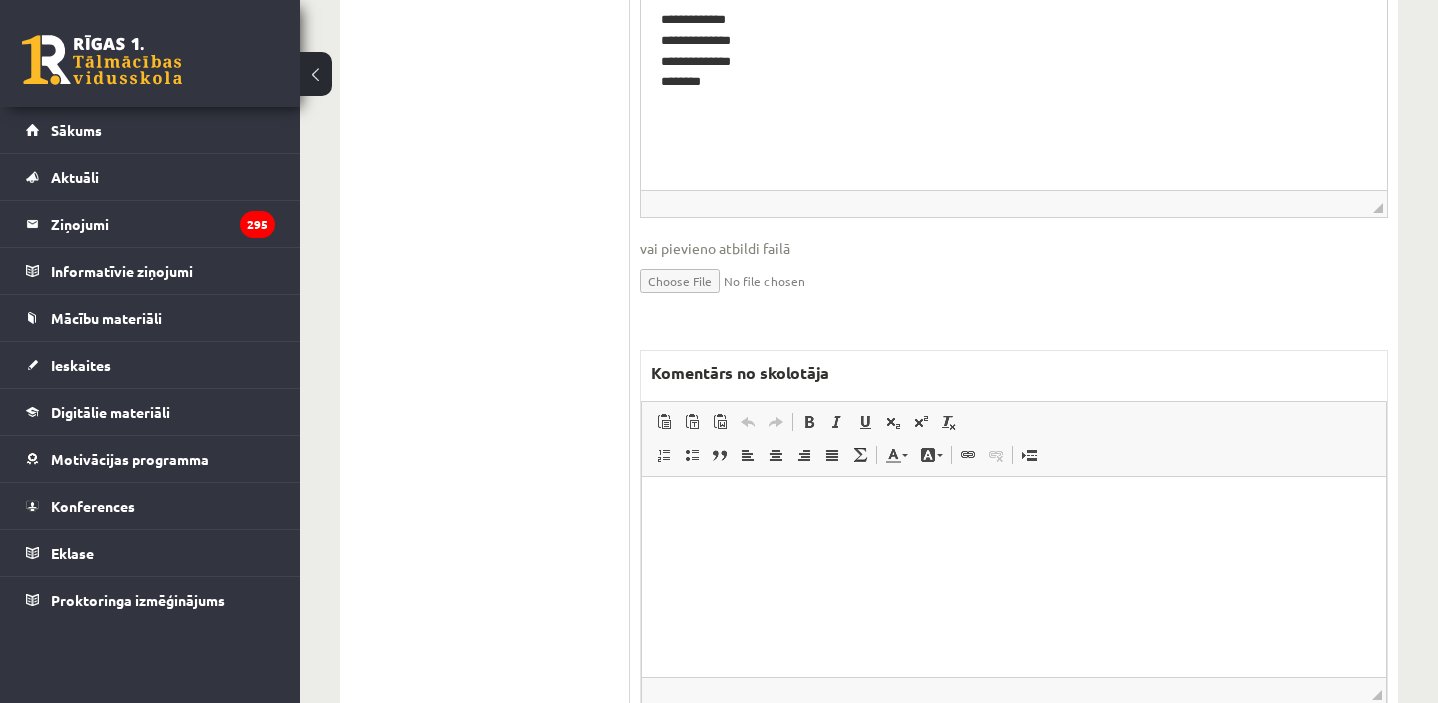 click on "Komentārs no skolotāja
Rich Text Editor, wiswyg-editor-47363835222160-1754649508-141 Editor toolbars   Paste  Keyboard shortcut Command+V   Paste as plain text  Keyboard shortcut Command+Shift+V   Paste from Word   Undo  Keyboard shortcut Command+Z   Redo  Keyboard shortcut Command+Y   Bold  Keyboard shortcut Command+B   Italic  Keyboard shortcut Command+I   Underline  Keyboard shortcut Command+U   Subscript   Superscript   Remove Format   Insert/Remove Numbered List   Insert/Remove Bulleted List   Block Quote   Align Left   Centre   Align Right   Justify   Math   Text Colour   Background Colour   Link  Keyboard shortcut Command+K   Unlink   Insert Page Break for Printing Press ALT 0 for help ◢ Elements path
Skolotāja pielikums" at bounding box center [1014, 550] 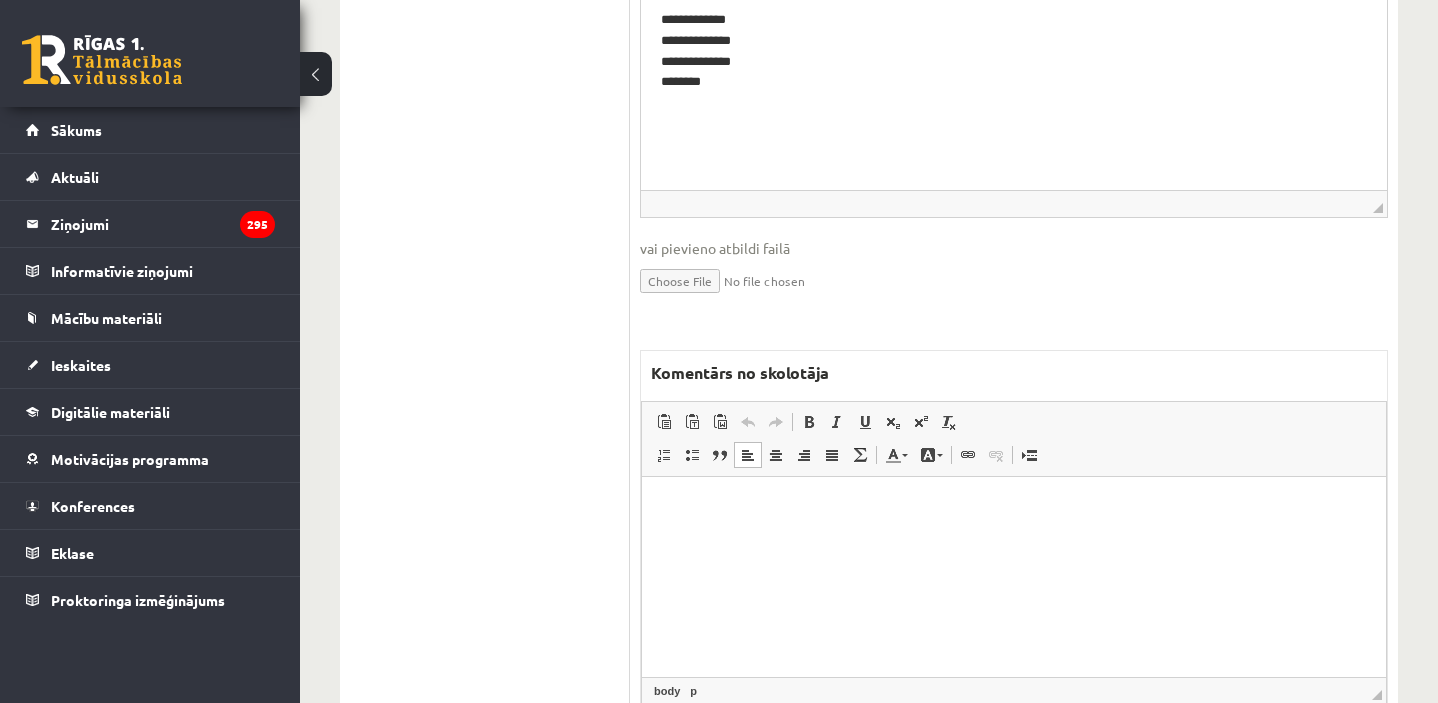 click at bounding box center (1014, 507) 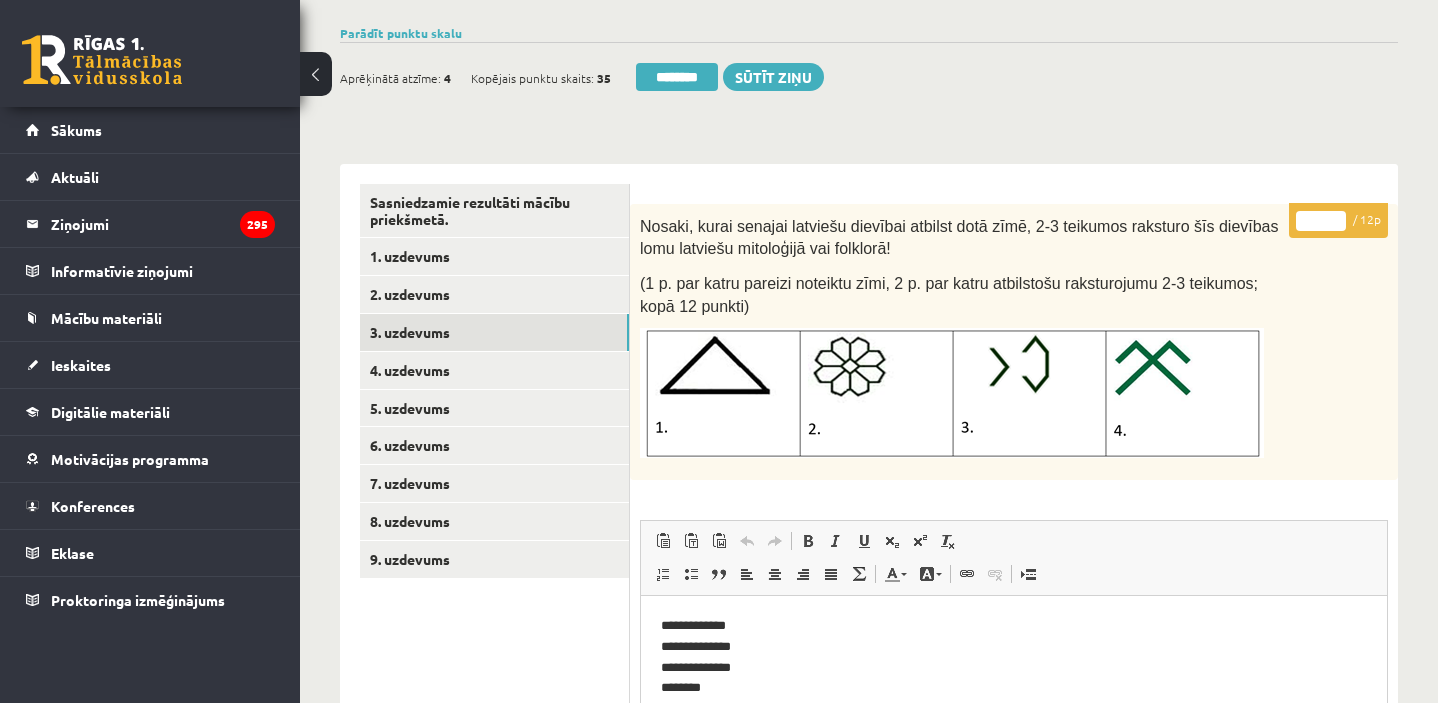 scroll, scrollTop: 175, scrollLeft: 0, axis: vertical 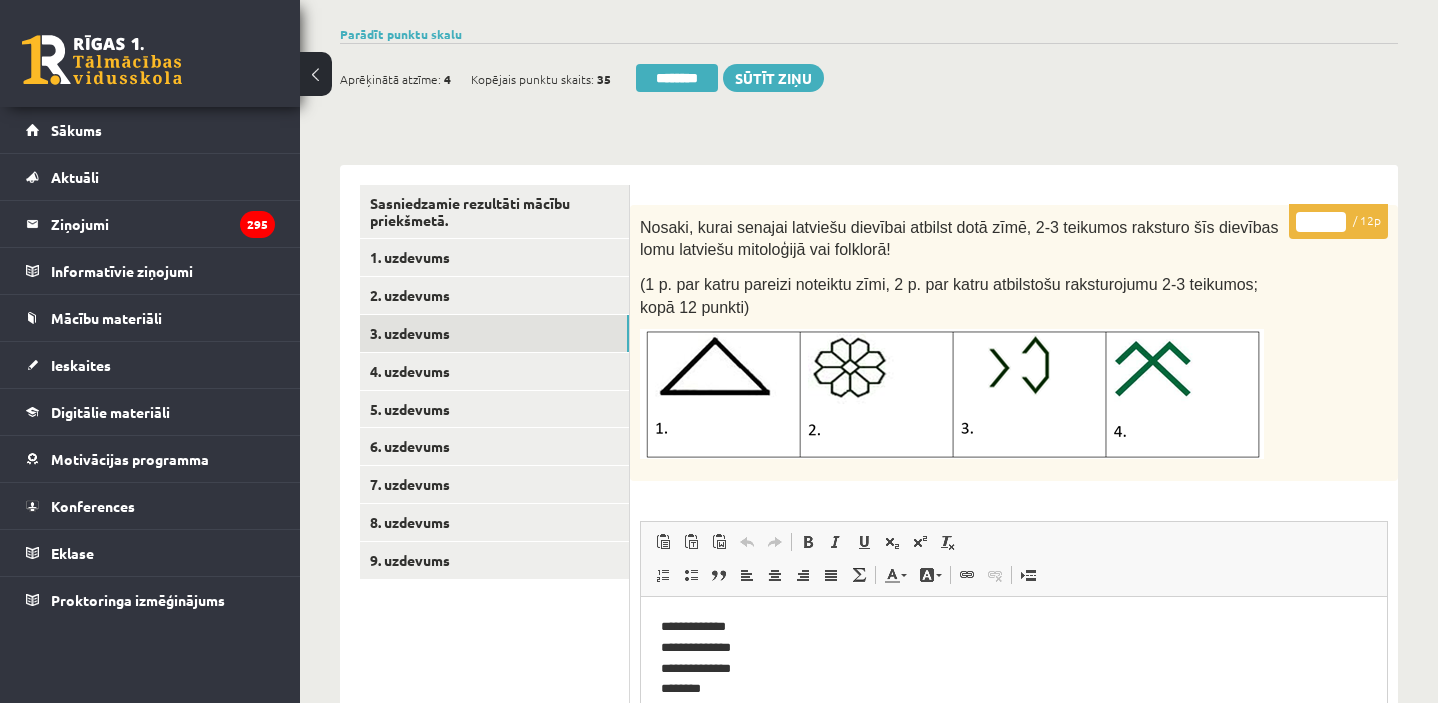 click on "*" at bounding box center (1321, 222) 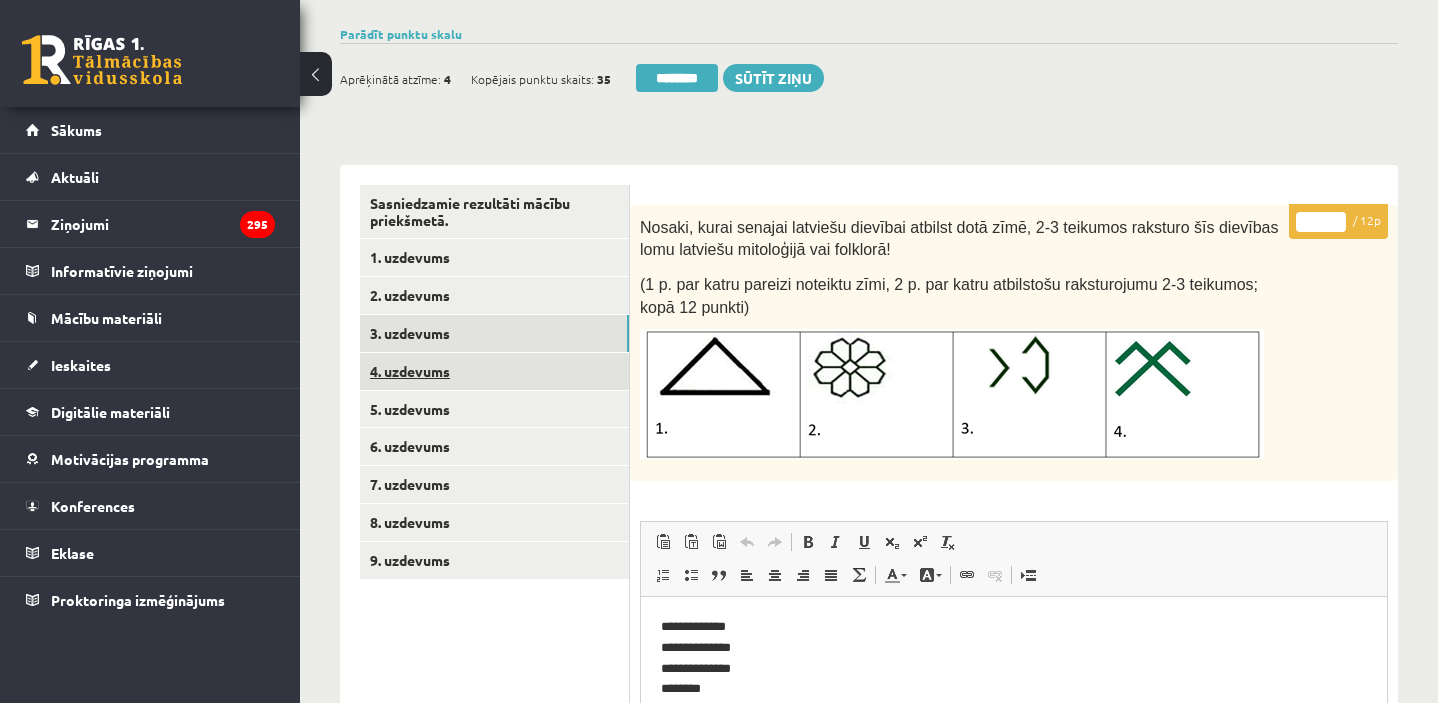 type on "*" 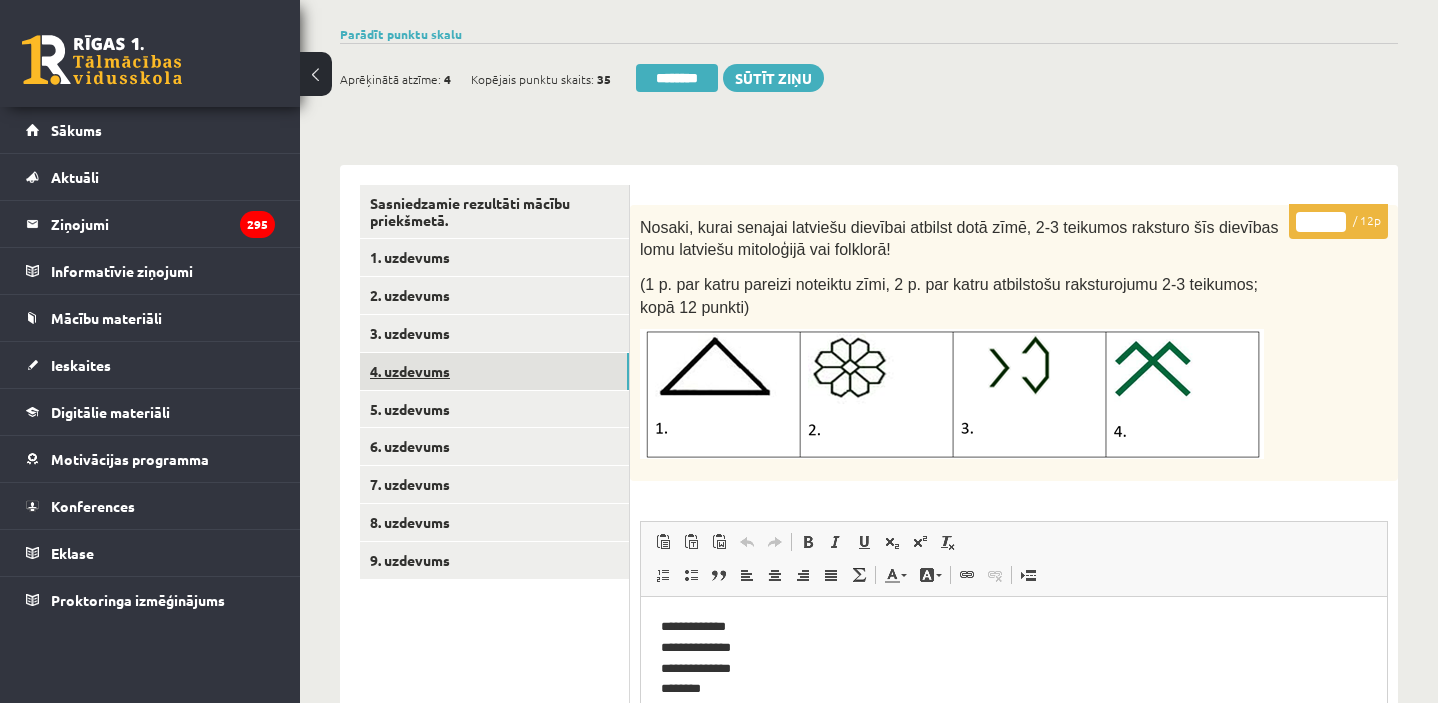 click on "4. uzdevums" at bounding box center [494, 371] 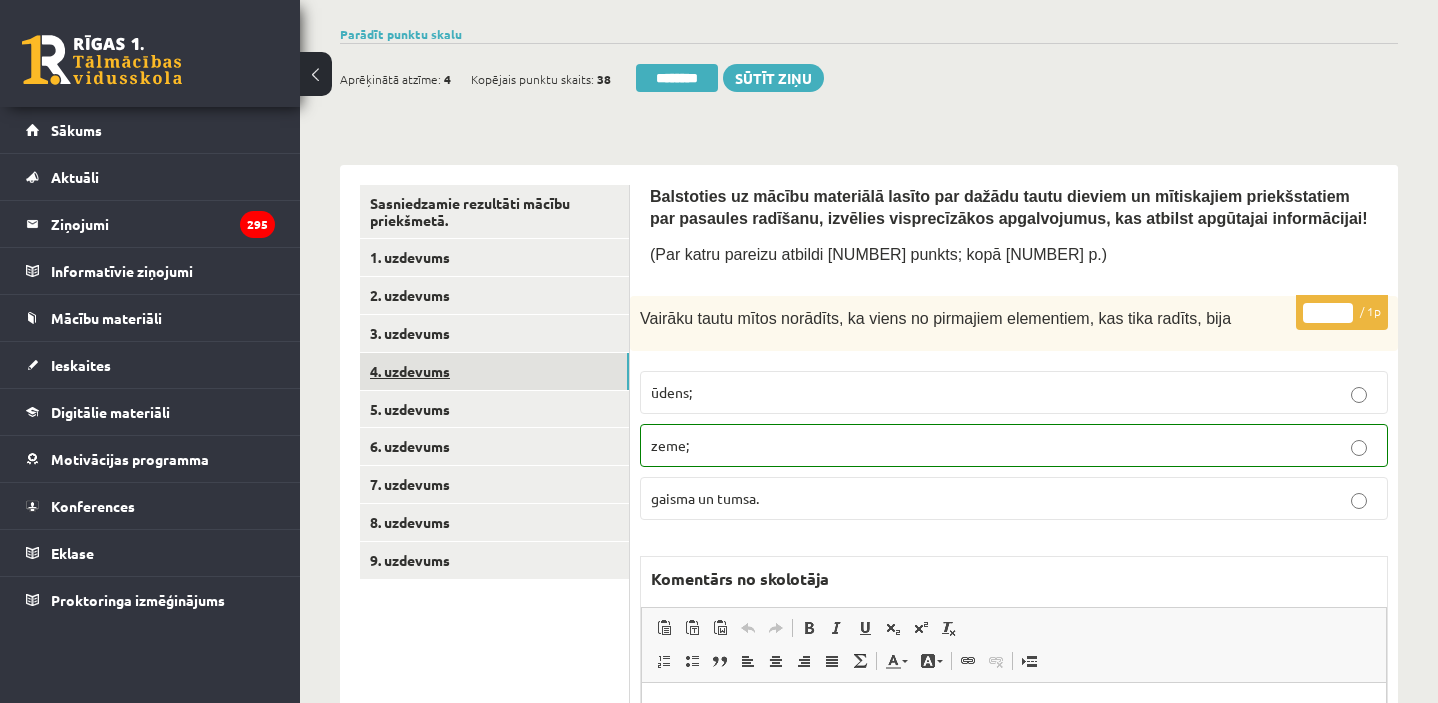 scroll, scrollTop: 0, scrollLeft: 0, axis: both 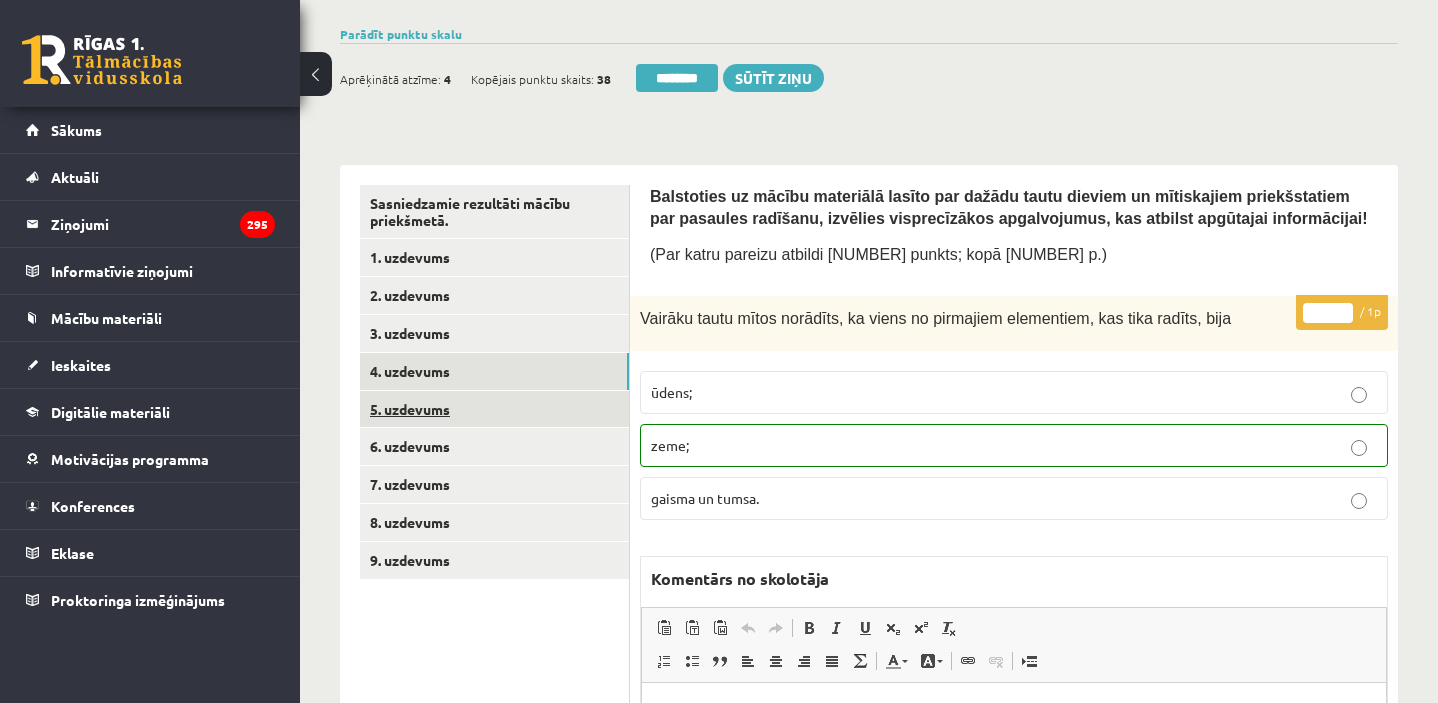 click on "5. uzdevums" at bounding box center [494, 409] 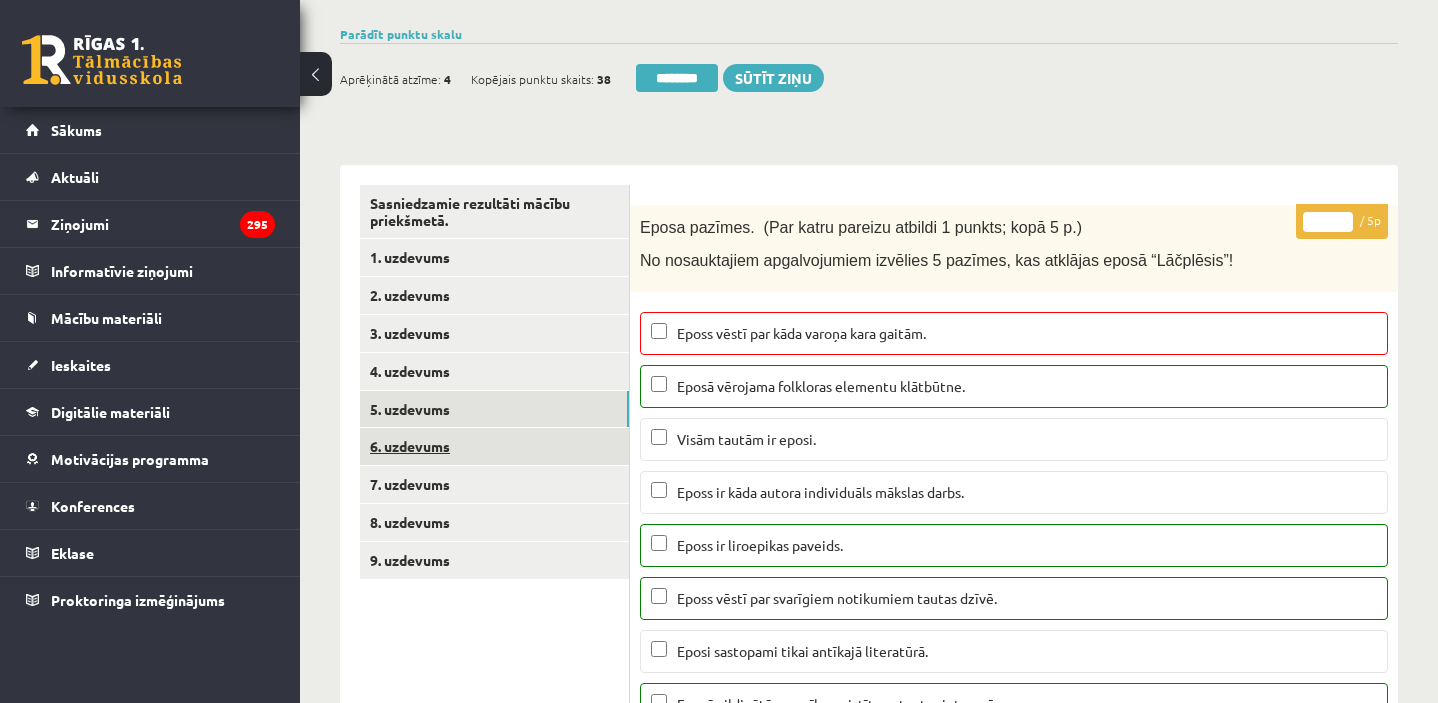 scroll, scrollTop: 0, scrollLeft: 0, axis: both 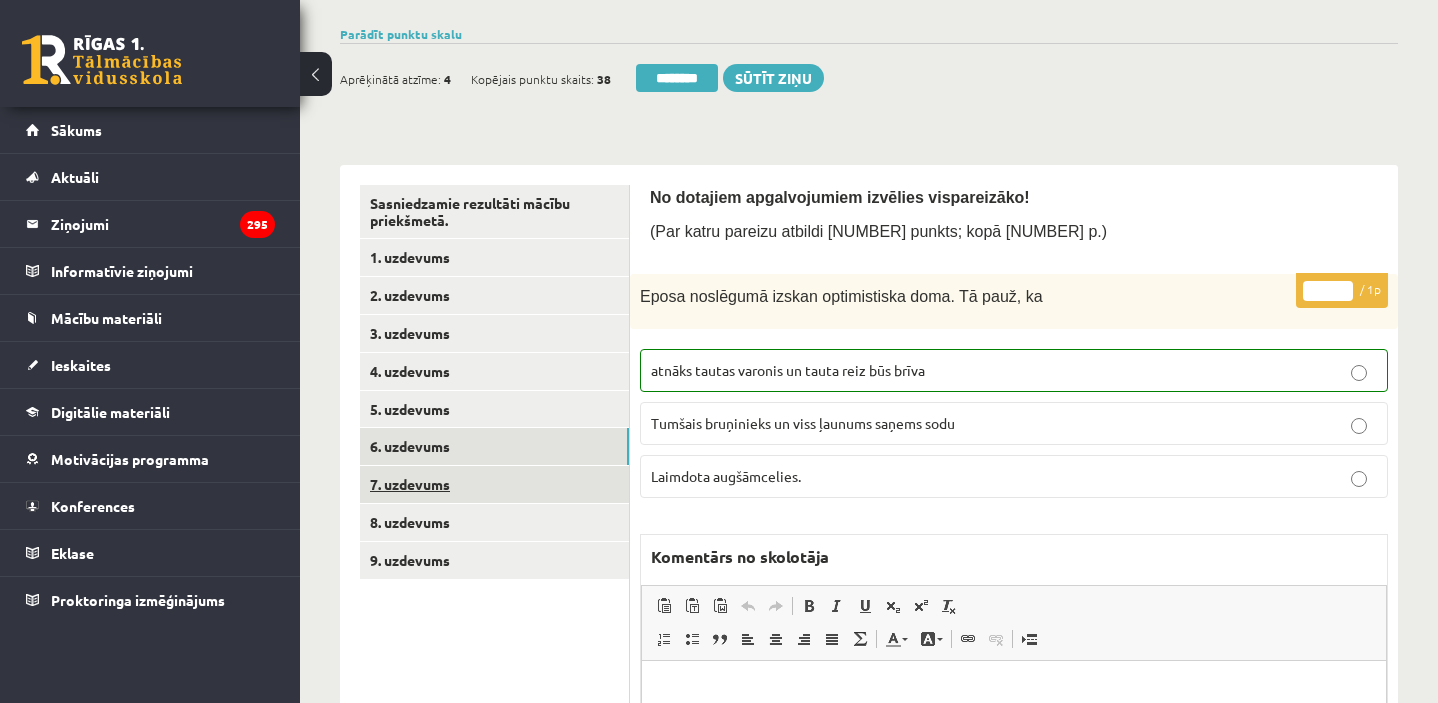 click on "7. uzdevums" at bounding box center [494, 484] 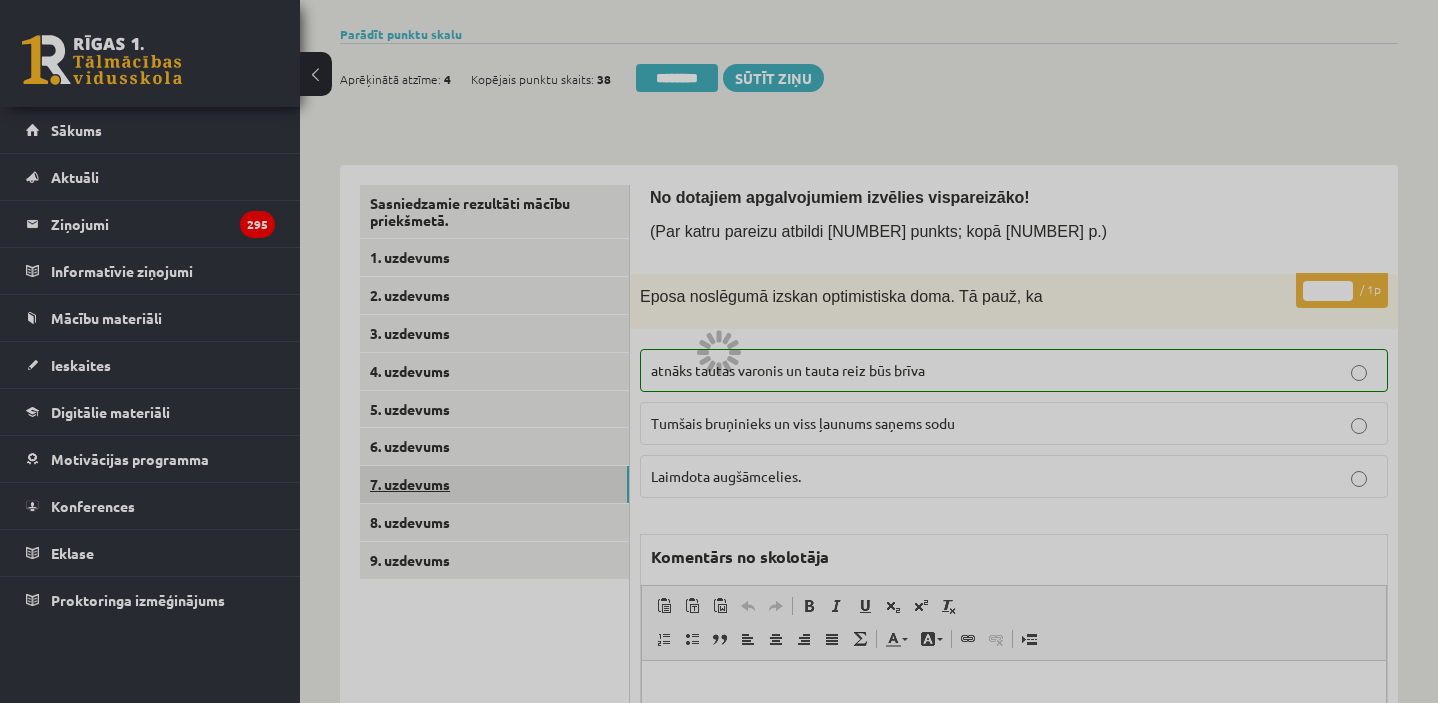 scroll, scrollTop: 0, scrollLeft: 0, axis: both 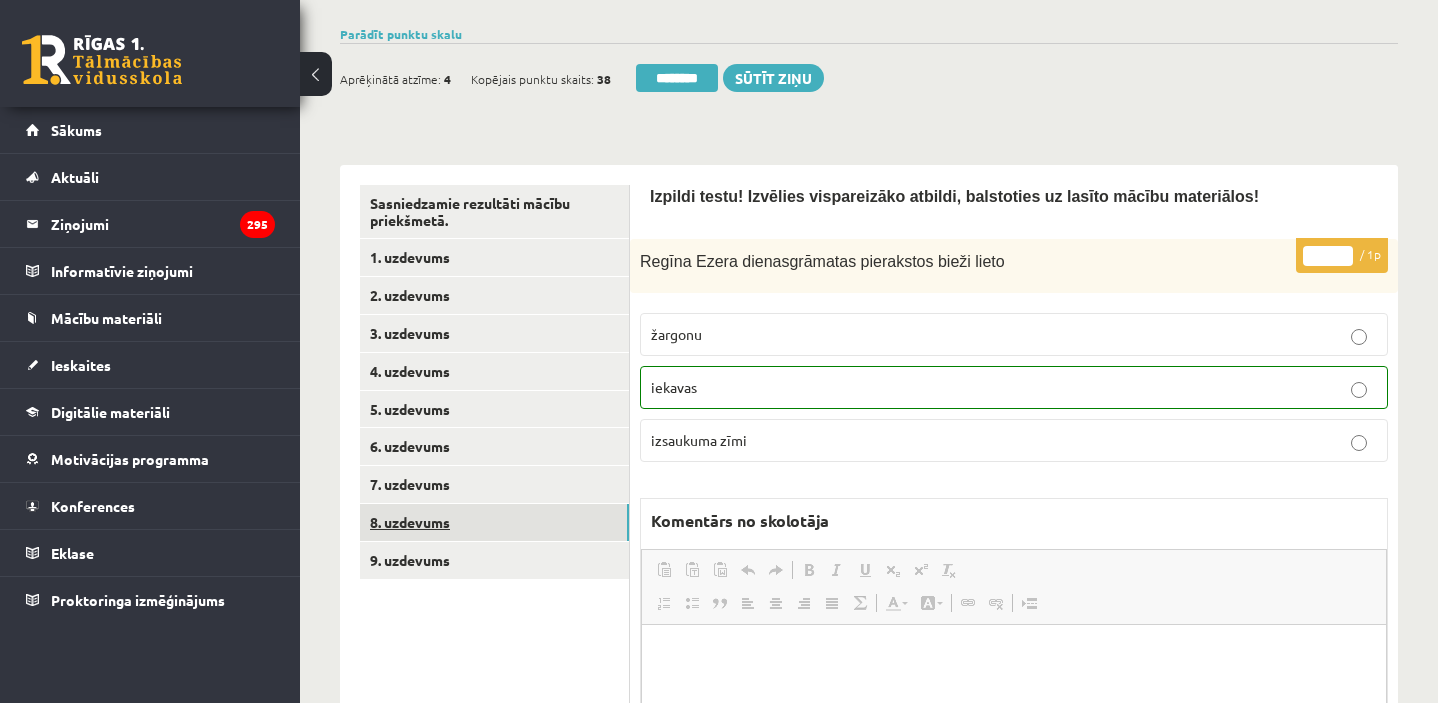 click on "8. uzdevums" at bounding box center (494, 522) 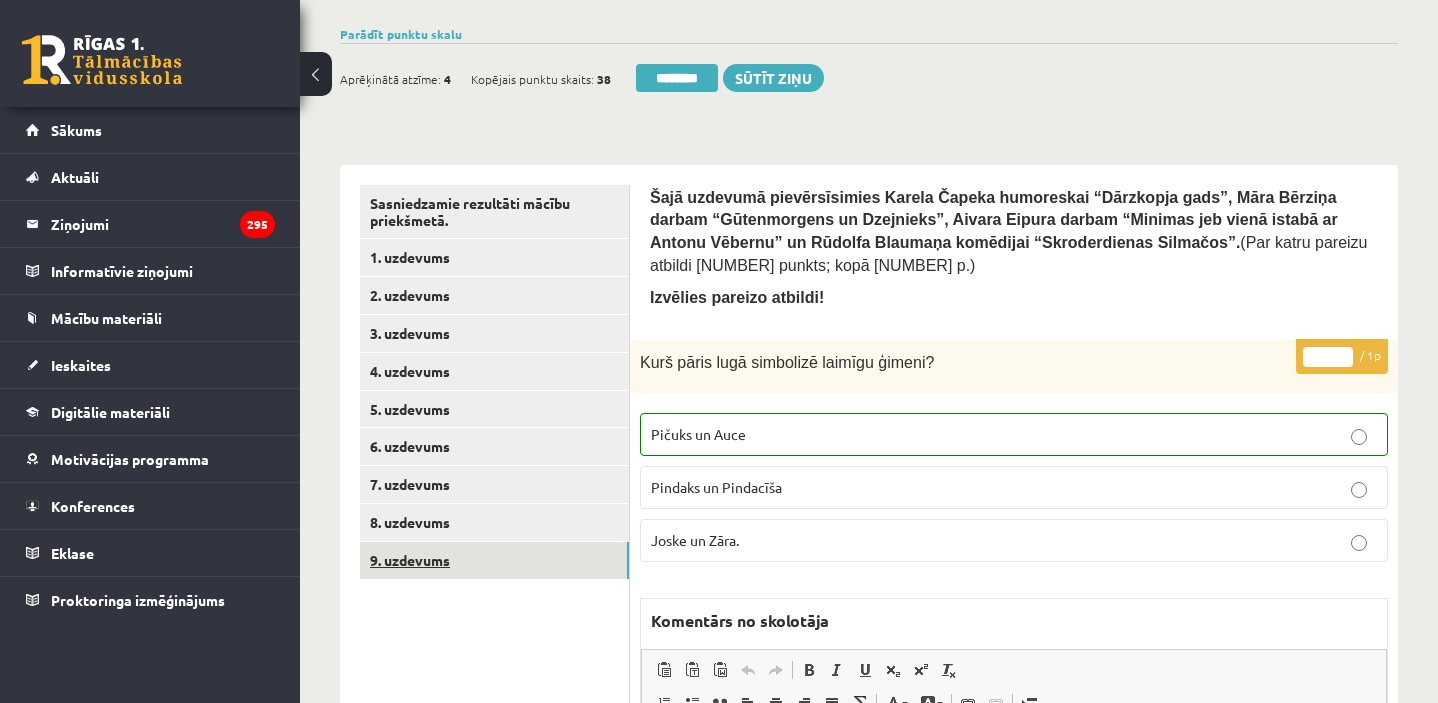 click on "9. uzdevums" at bounding box center (494, 560) 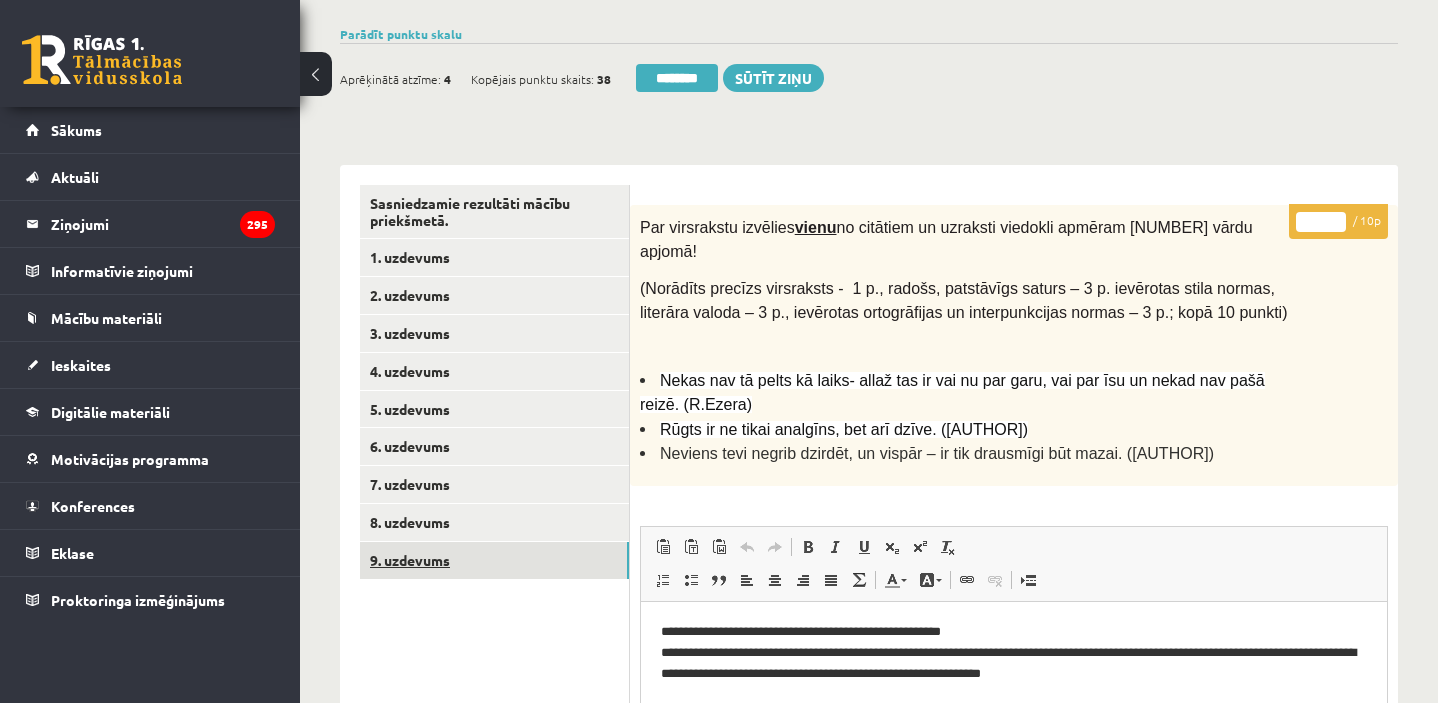 scroll, scrollTop: 0, scrollLeft: 0, axis: both 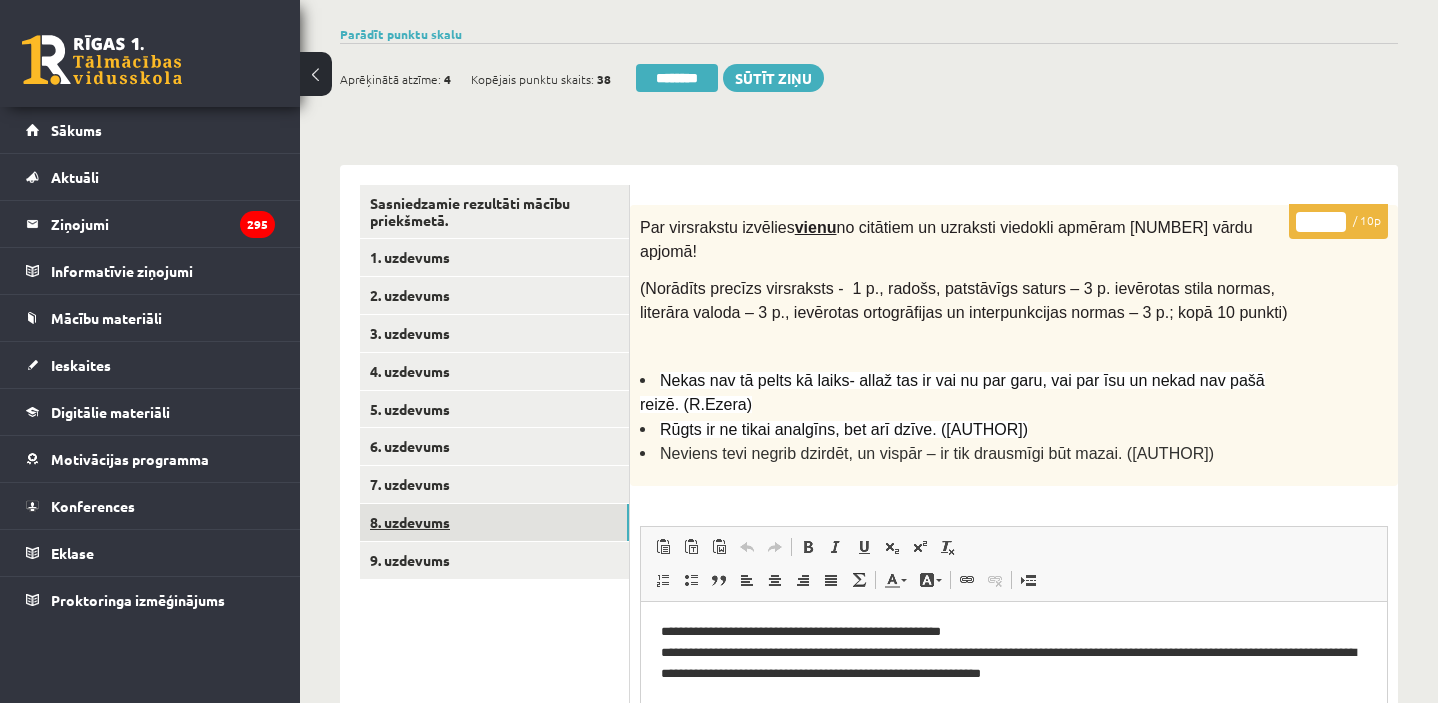 click on "8. uzdevums" at bounding box center [494, 522] 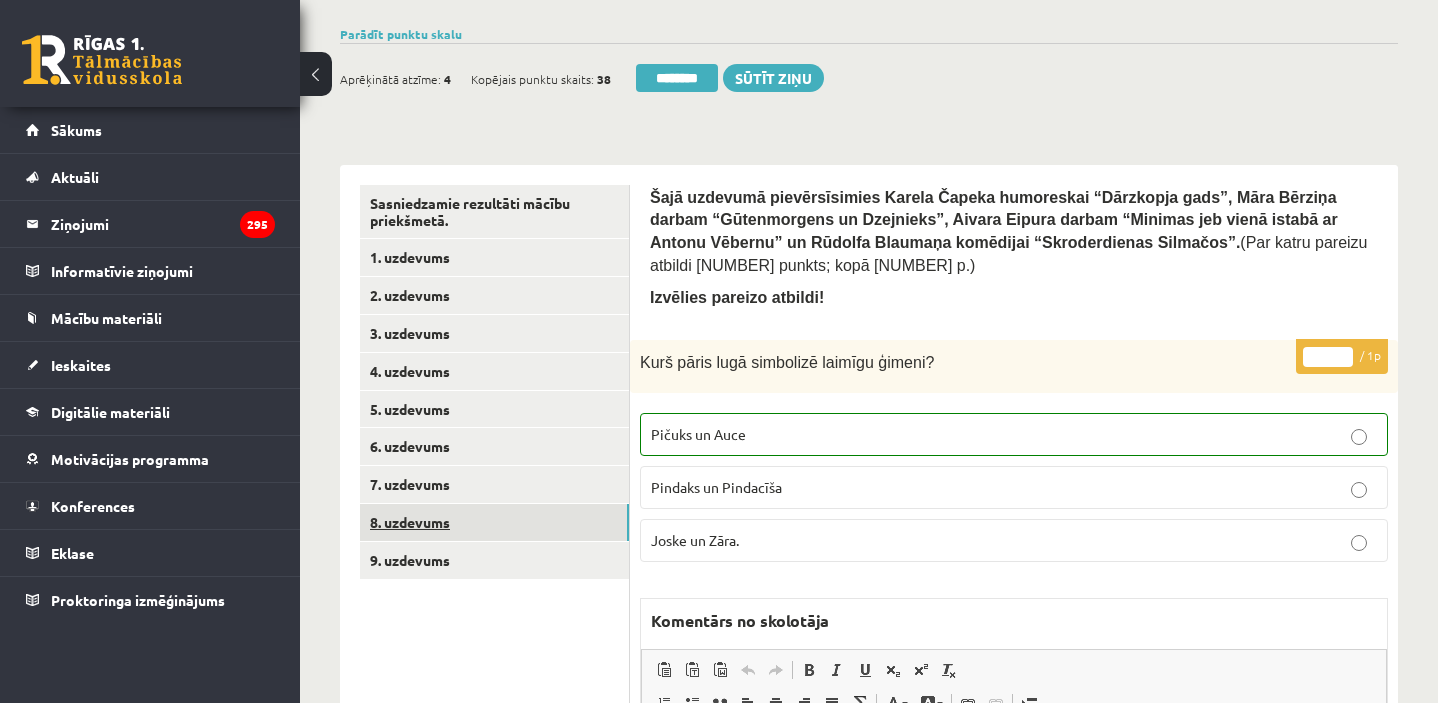 scroll, scrollTop: 0, scrollLeft: 0, axis: both 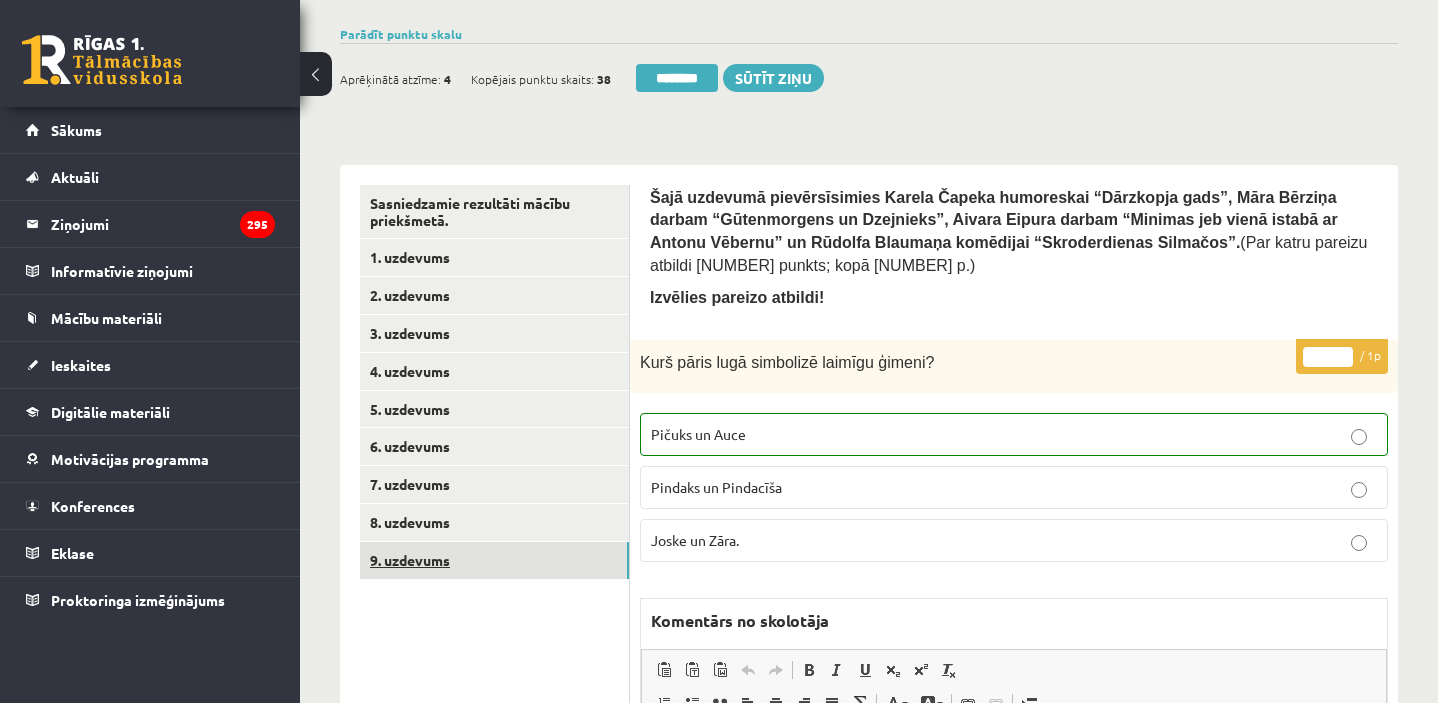 click on "9. uzdevums" at bounding box center [494, 560] 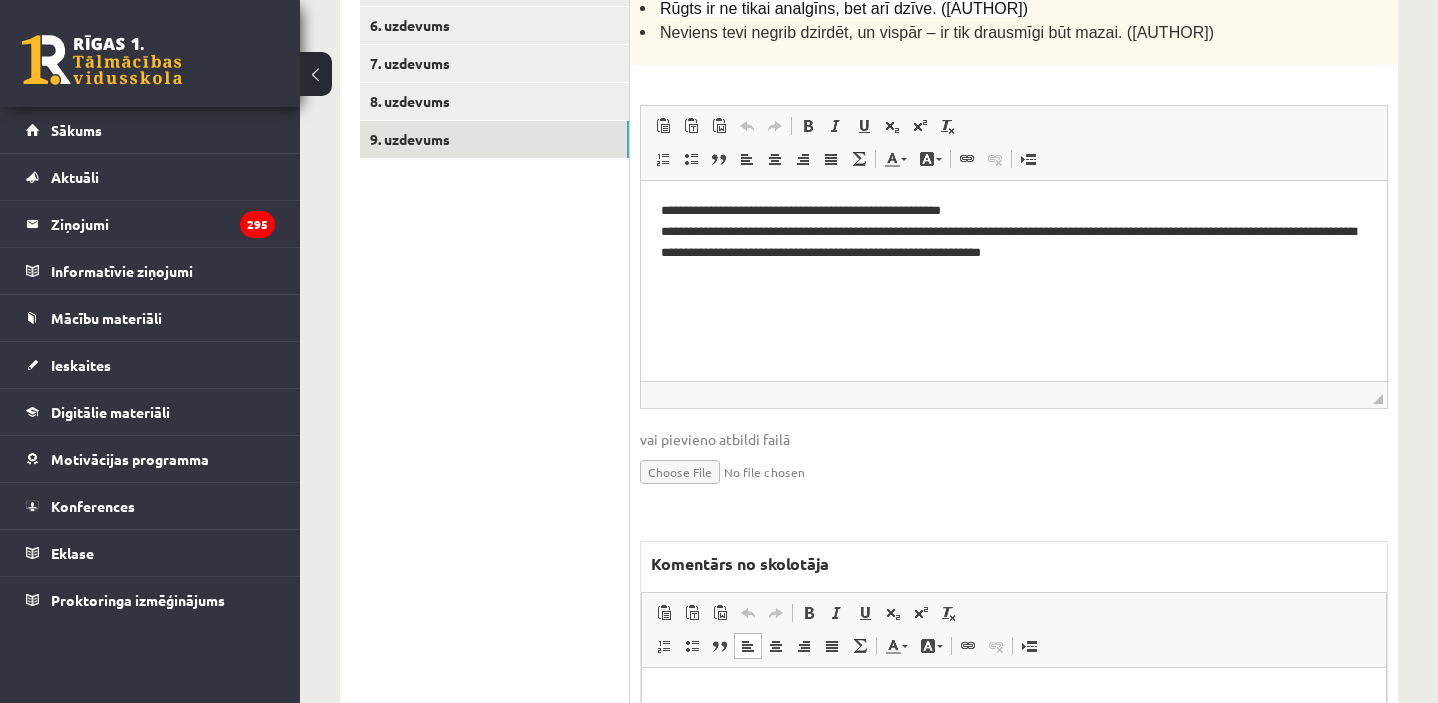 click at bounding box center [1014, 697] 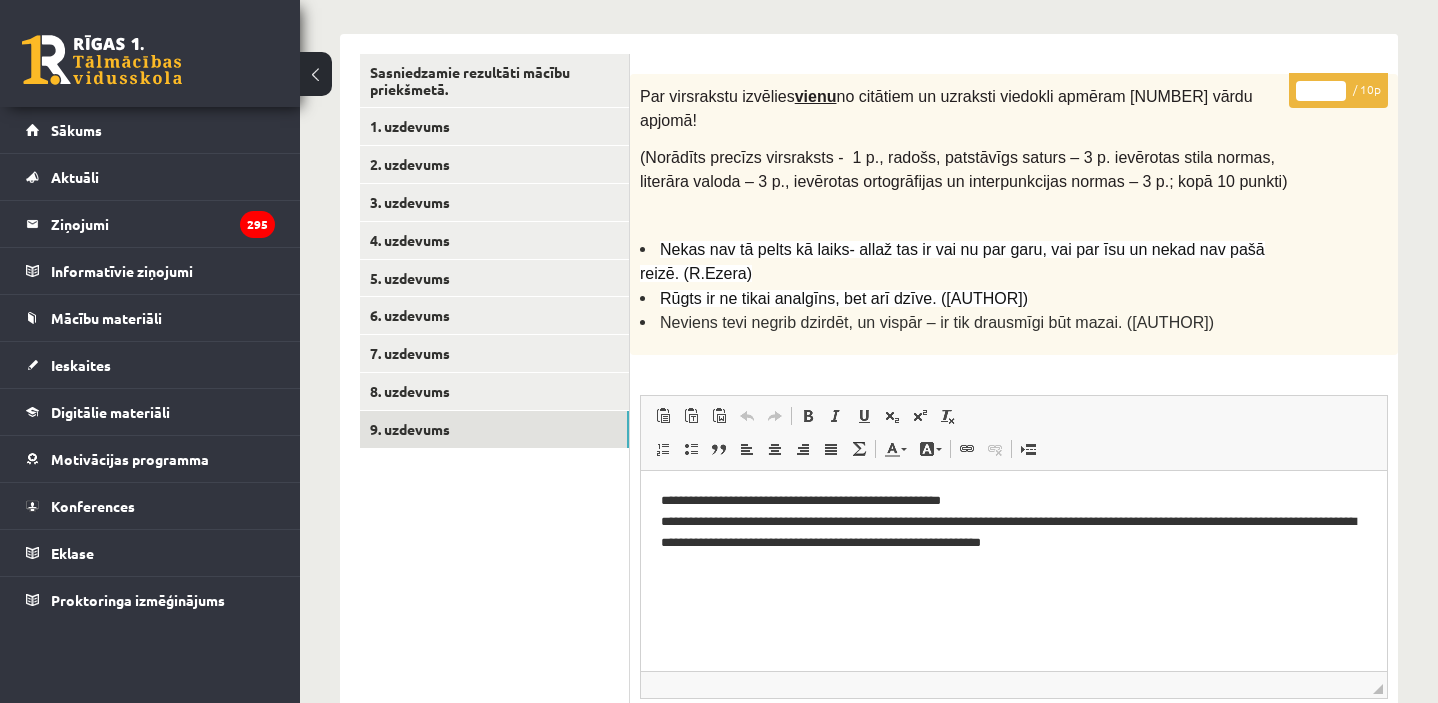 scroll, scrollTop: 307, scrollLeft: 0, axis: vertical 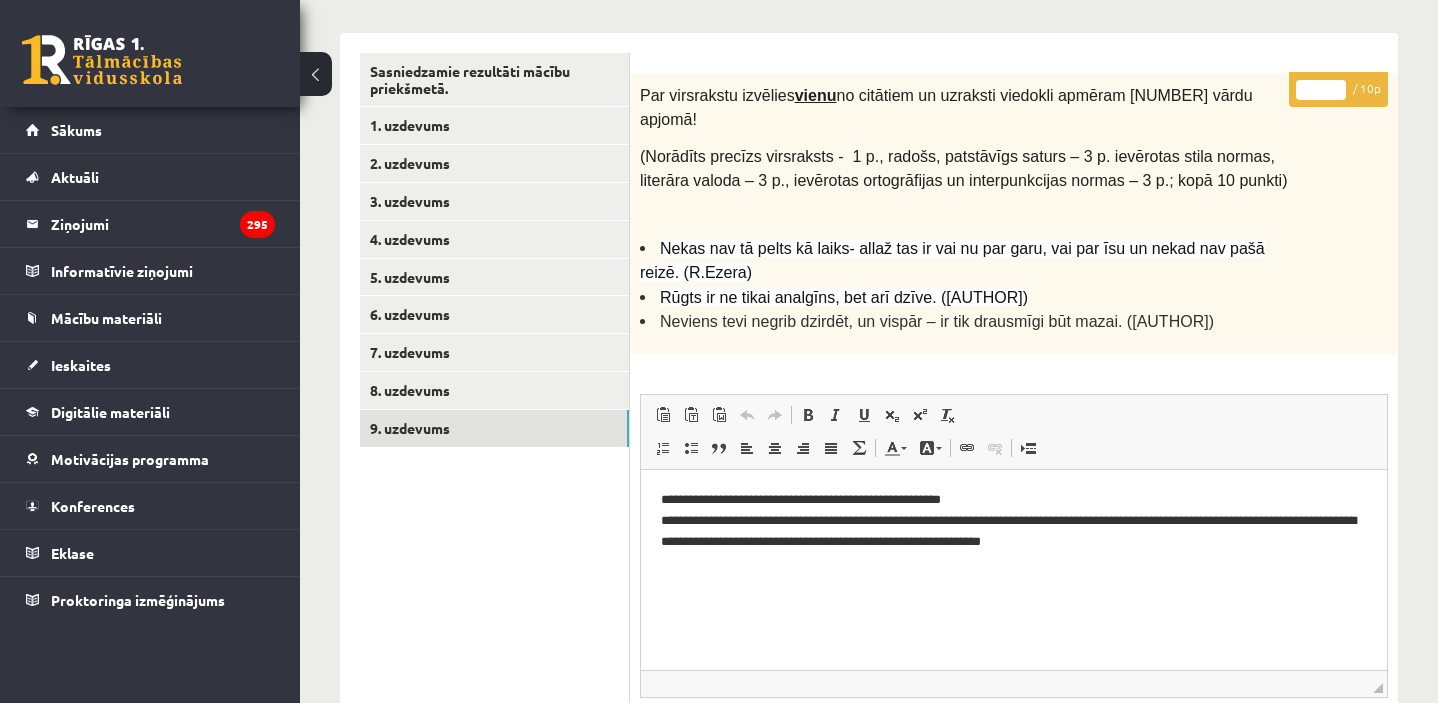 click on "*" at bounding box center [1321, 90] 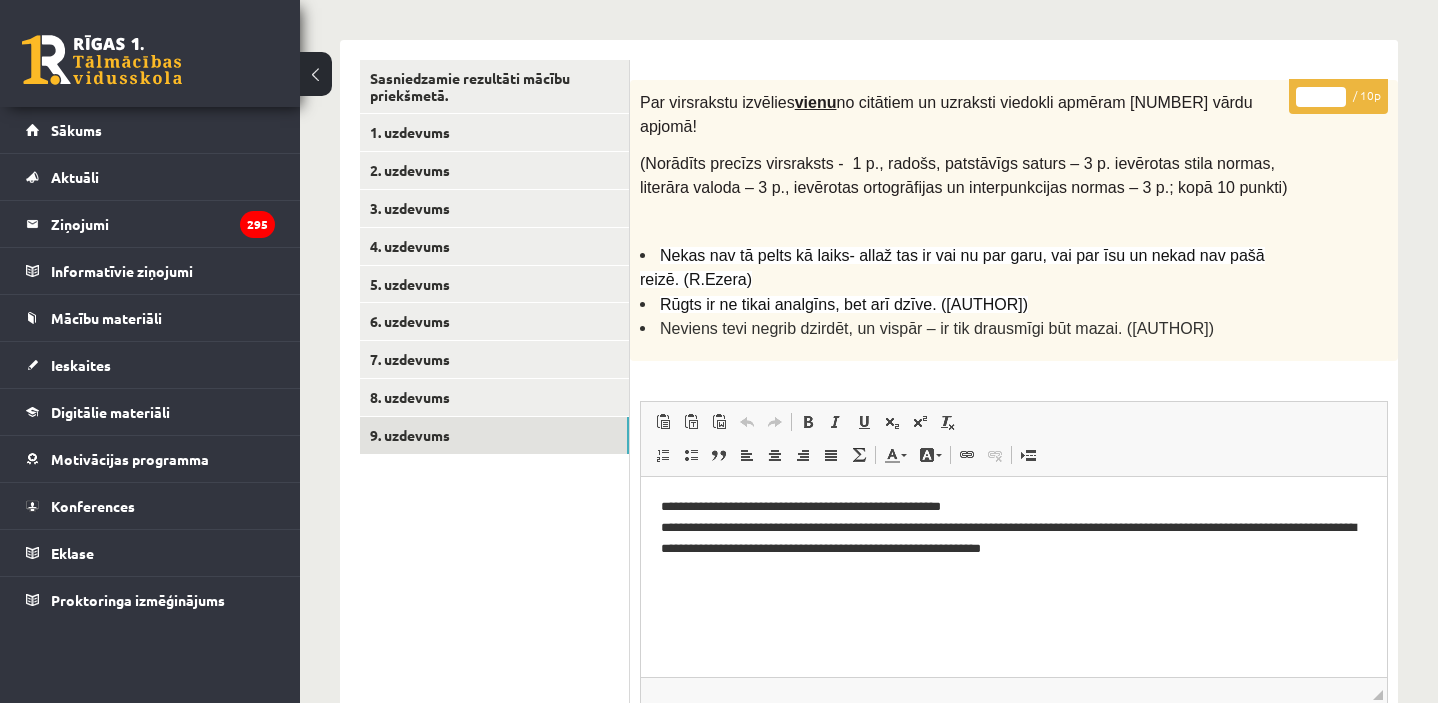 click on "Par virsrakstu izvēlies  vienu  no citātiem un uzraksti viedokli apmēram 100 vārdu apjomā!
(Norādīts precīzs virsraksts -  1 p., radošs, patstāvīgs saturs – 3 p. ievērotas stila normas, literāra valoda – 3 p., ievērotas ortogrāfijas un interpunkcijas normas – 3 p.; kopā 10 punkti)
Nekas nav tā pelts kā laiks- allaž tas ir vai nu par garu, vai par īsu un nekad nav pašā reizē. (R.Ezera)
Rūgts ir ne tikai analgīns, bet arī dzīve. (K.Elsbergs)
Neviens tevi negrib dzirdēt, un vispār – ir tik drausmīgi būt mazai. (G. Repše)" at bounding box center (1014, 220) 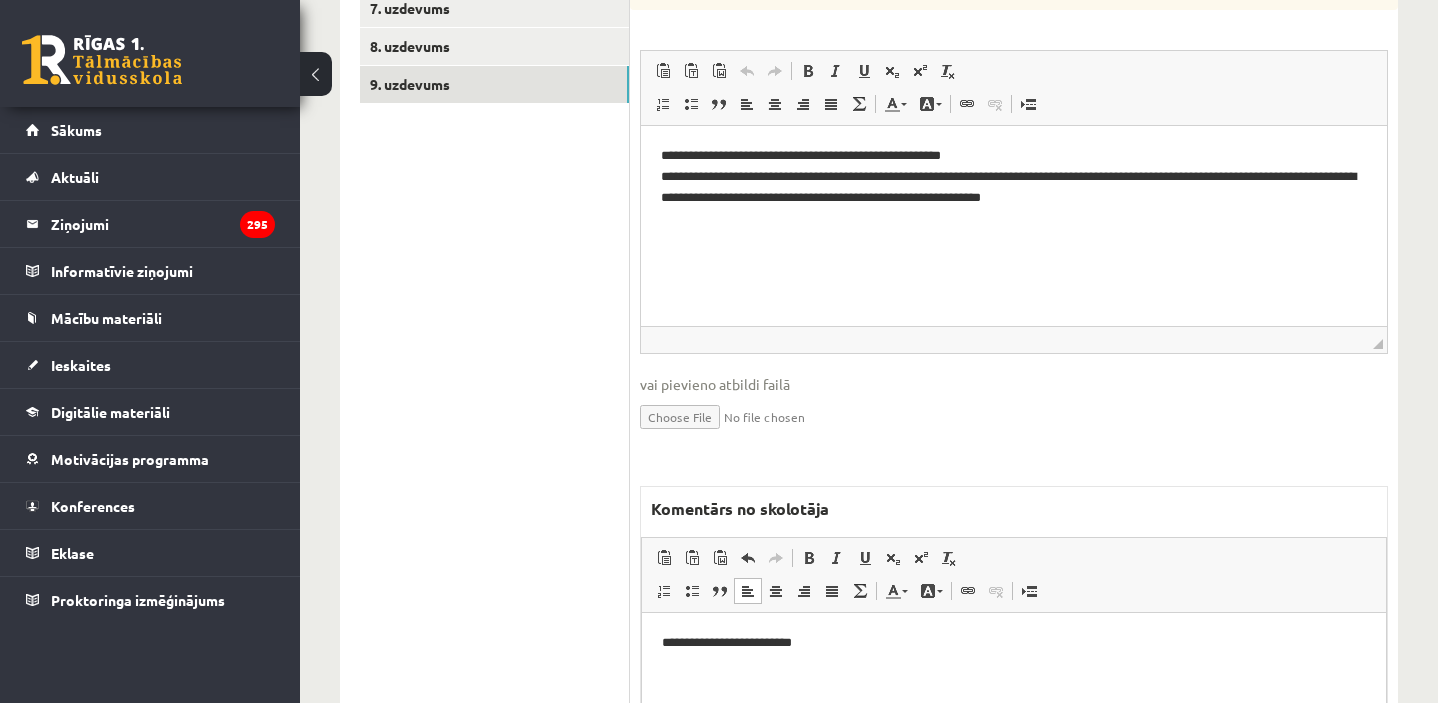 scroll, scrollTop: 696, scrollLeft: 0, axis: vertical 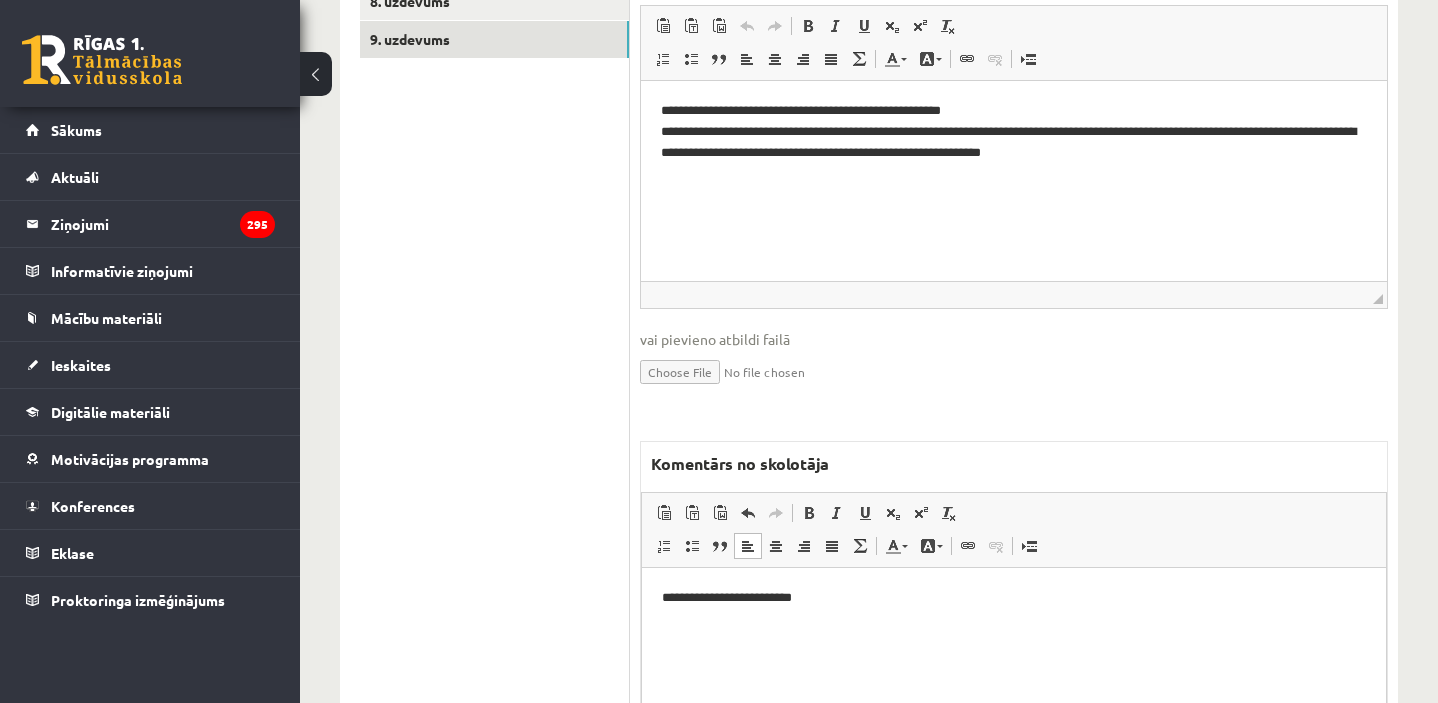 click on "**********" at bounding box center (1014, 597) 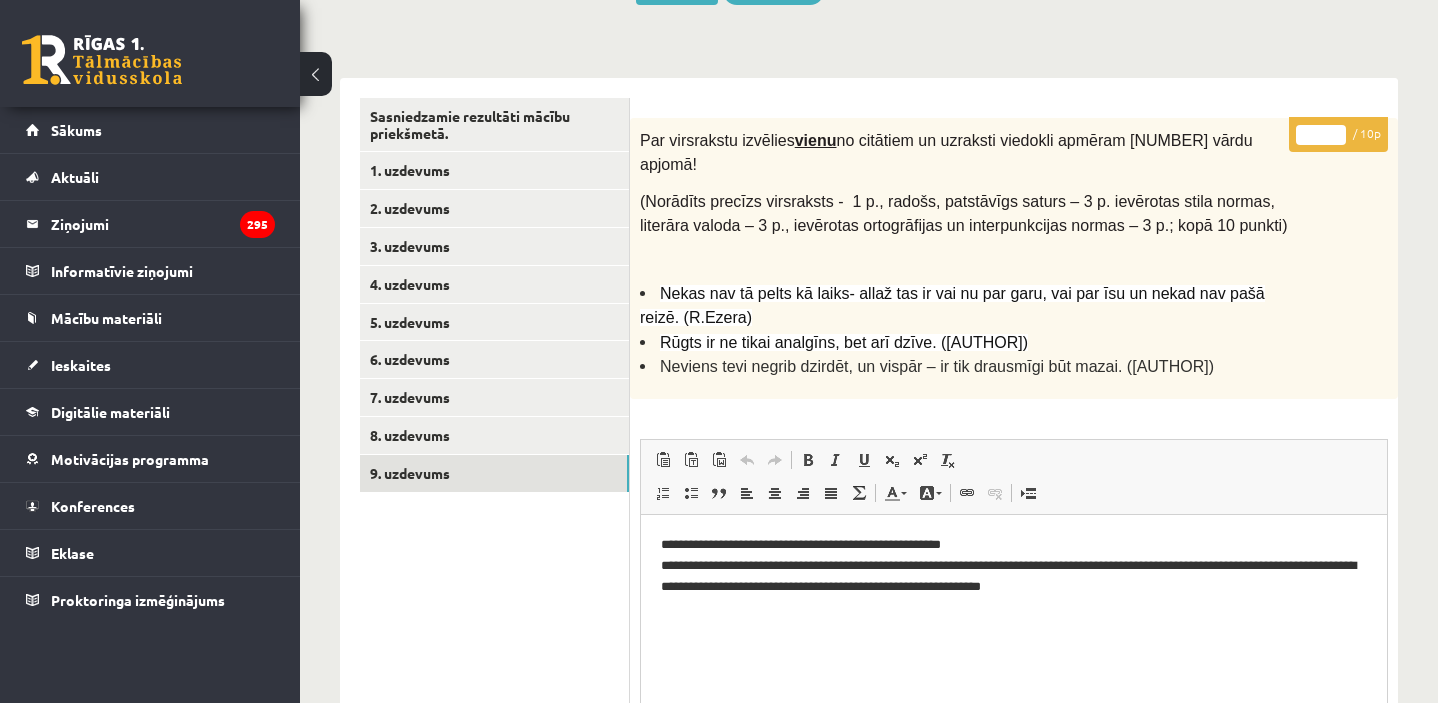 scroll, scrollTop: 229, scrollLeft: 0, axis: vertical 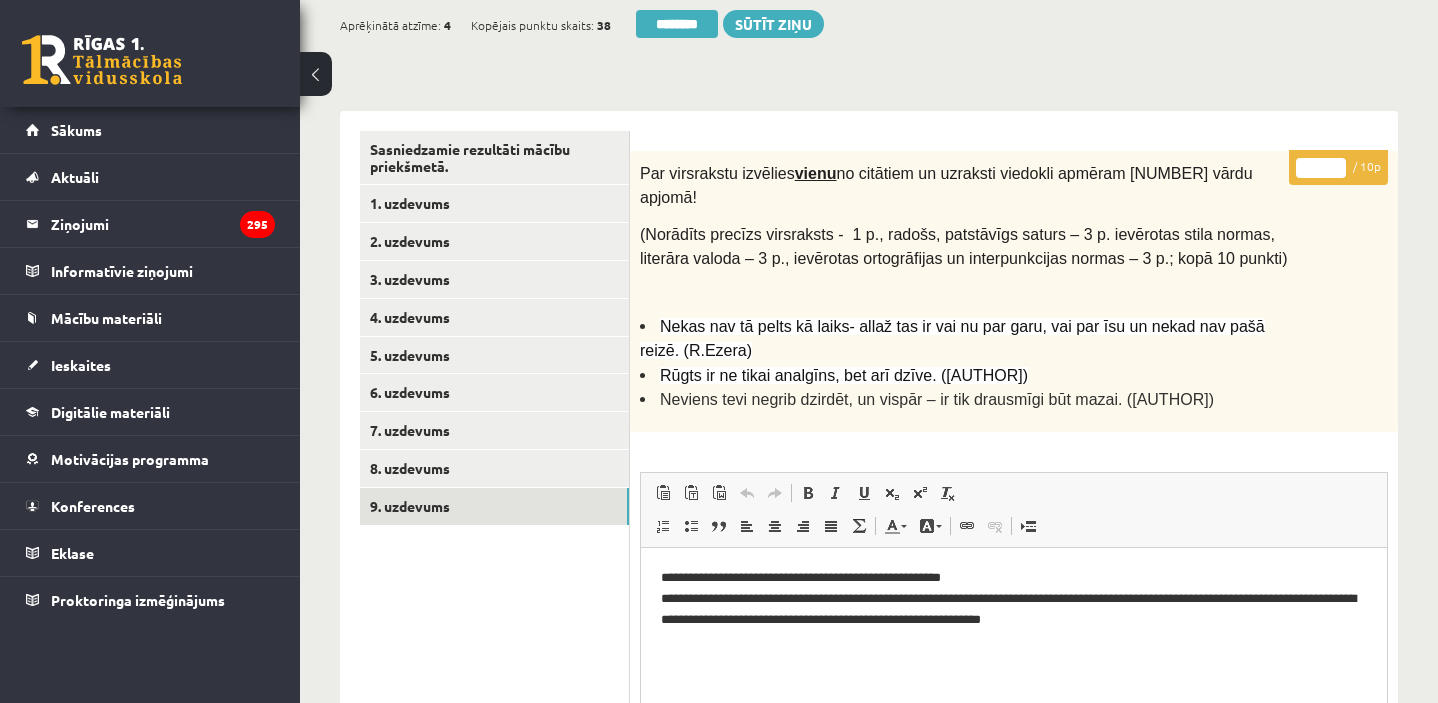 click on "*" at bounding box center (1321, 168) 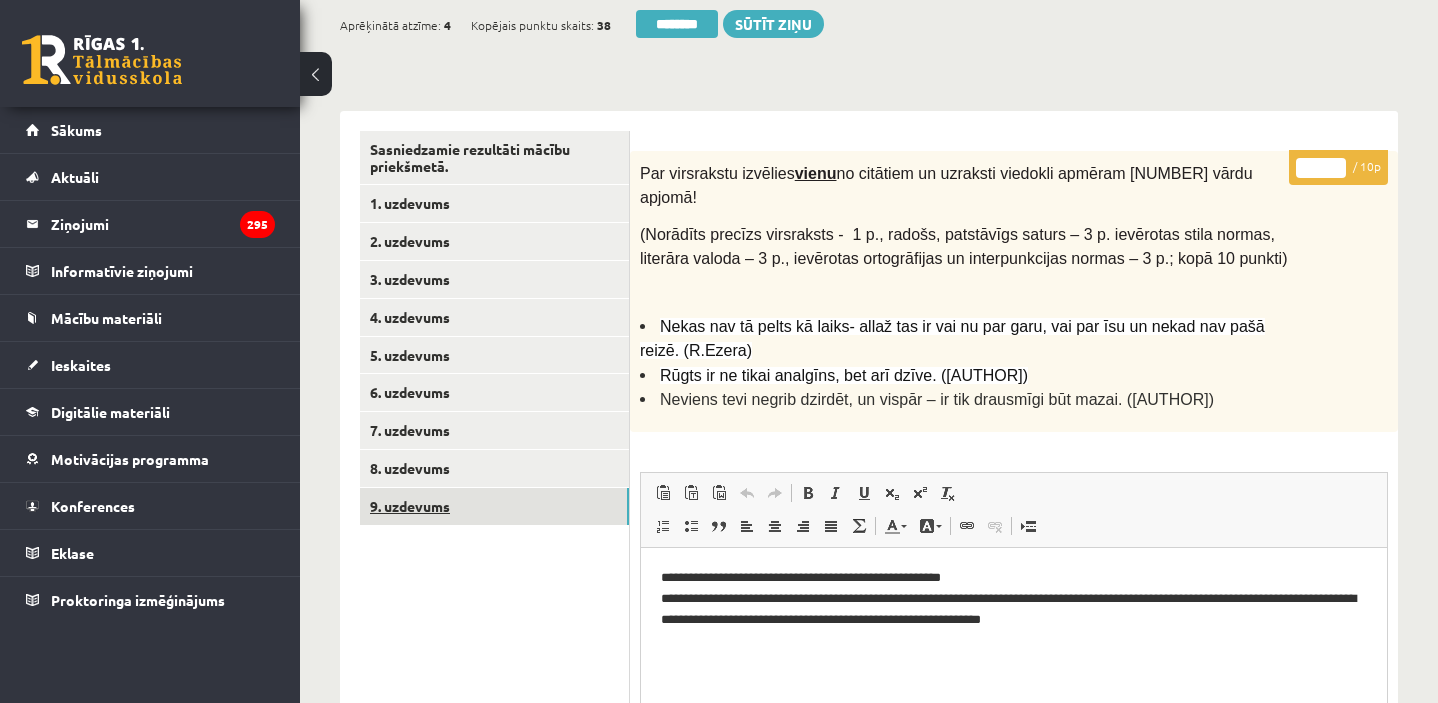 type on "*" 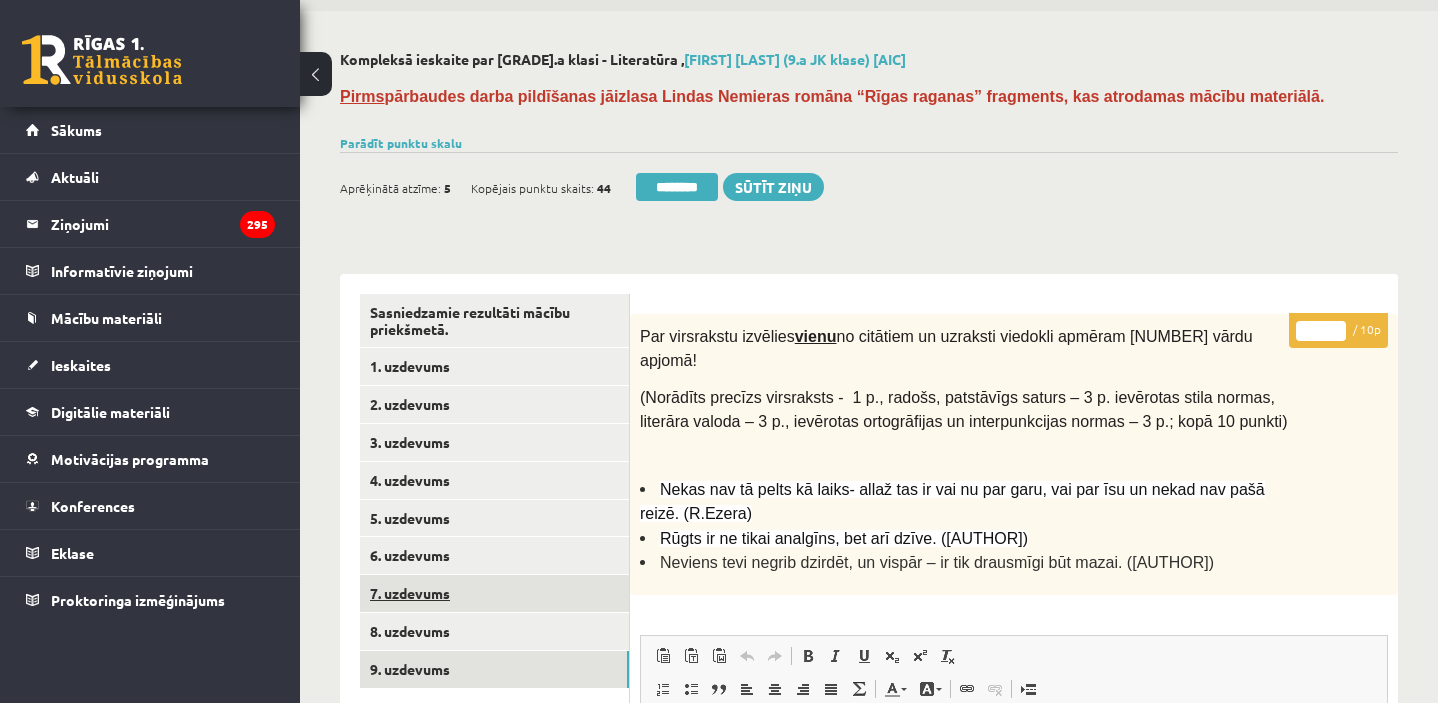 scroll, scrollTop: 0, scrollLeft: 0, axis: both 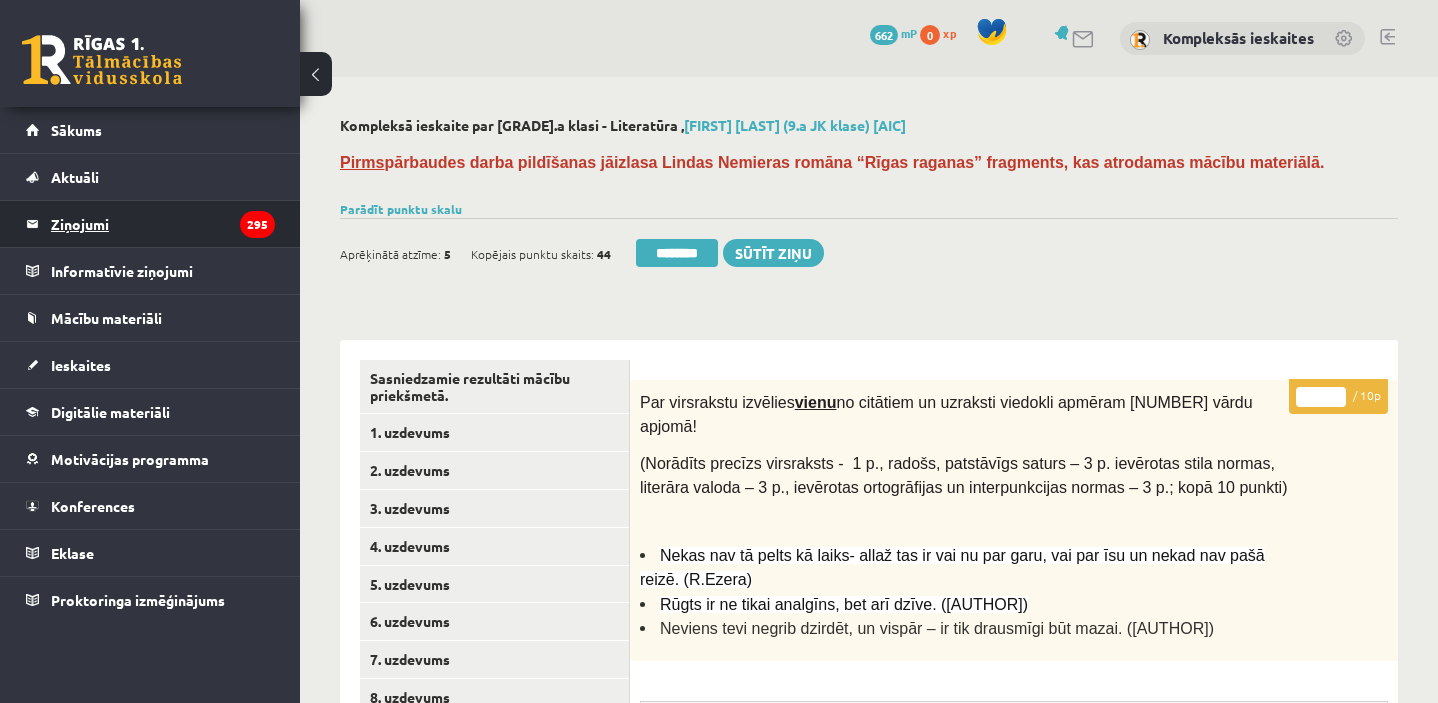 click on "Ziņojumi
295" at bounding box center [163, 224] 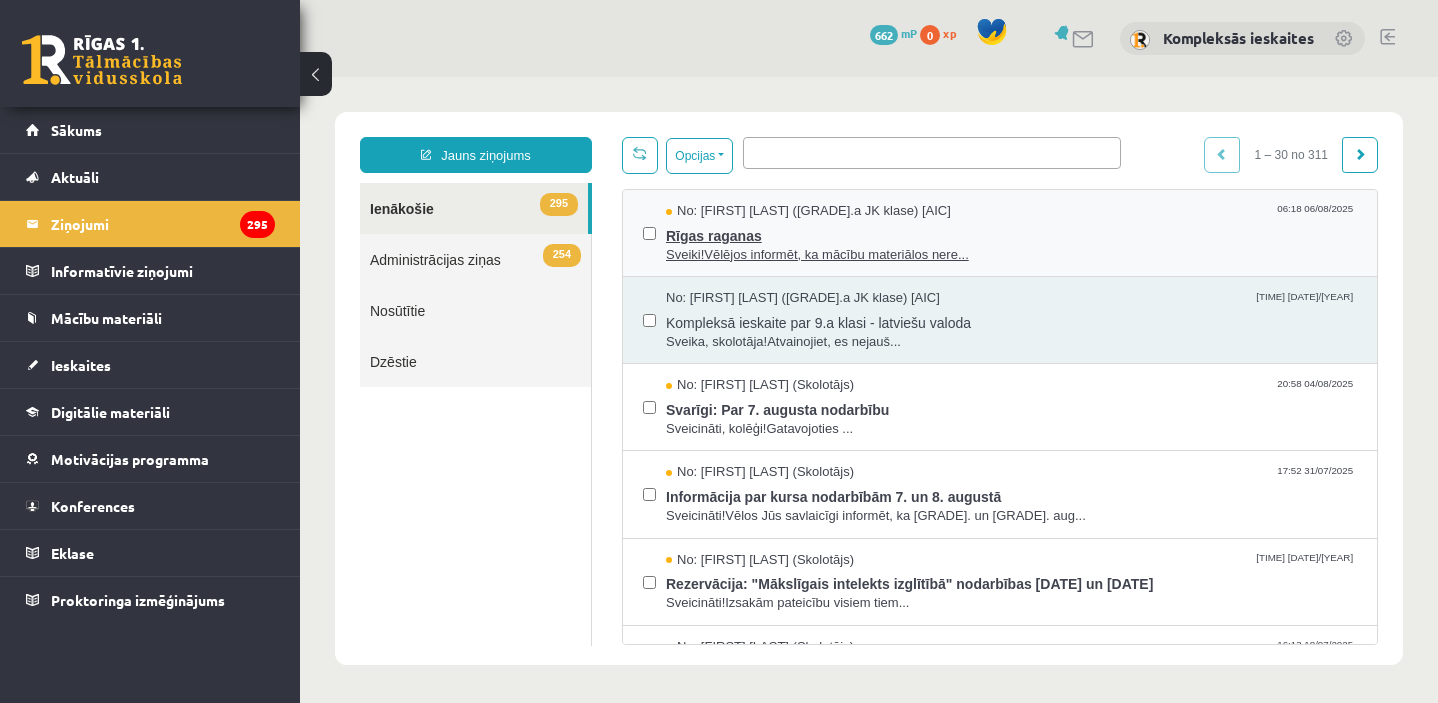 scroll, scrollTop: 0, scrollLeft: 0, axis: both 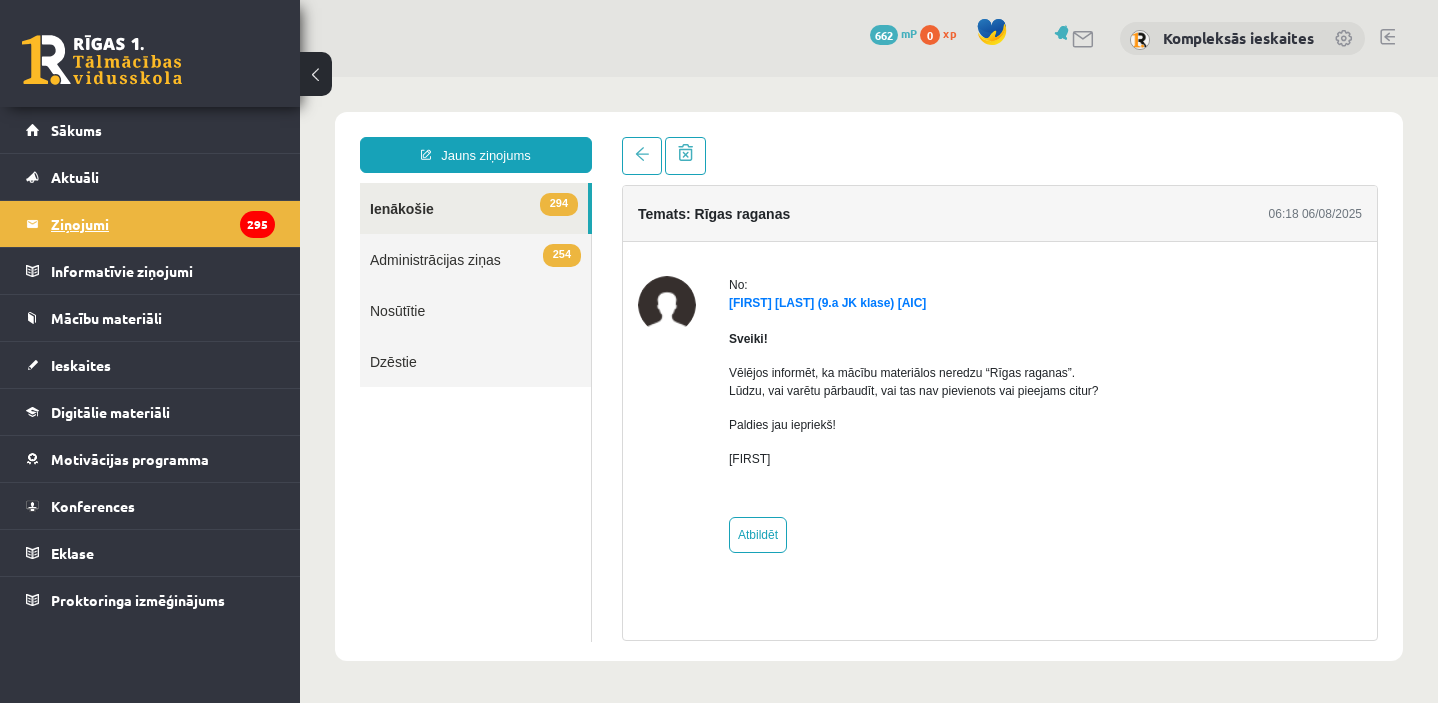 click on "Ziņojumi
295" at bounding box center (163, 224) 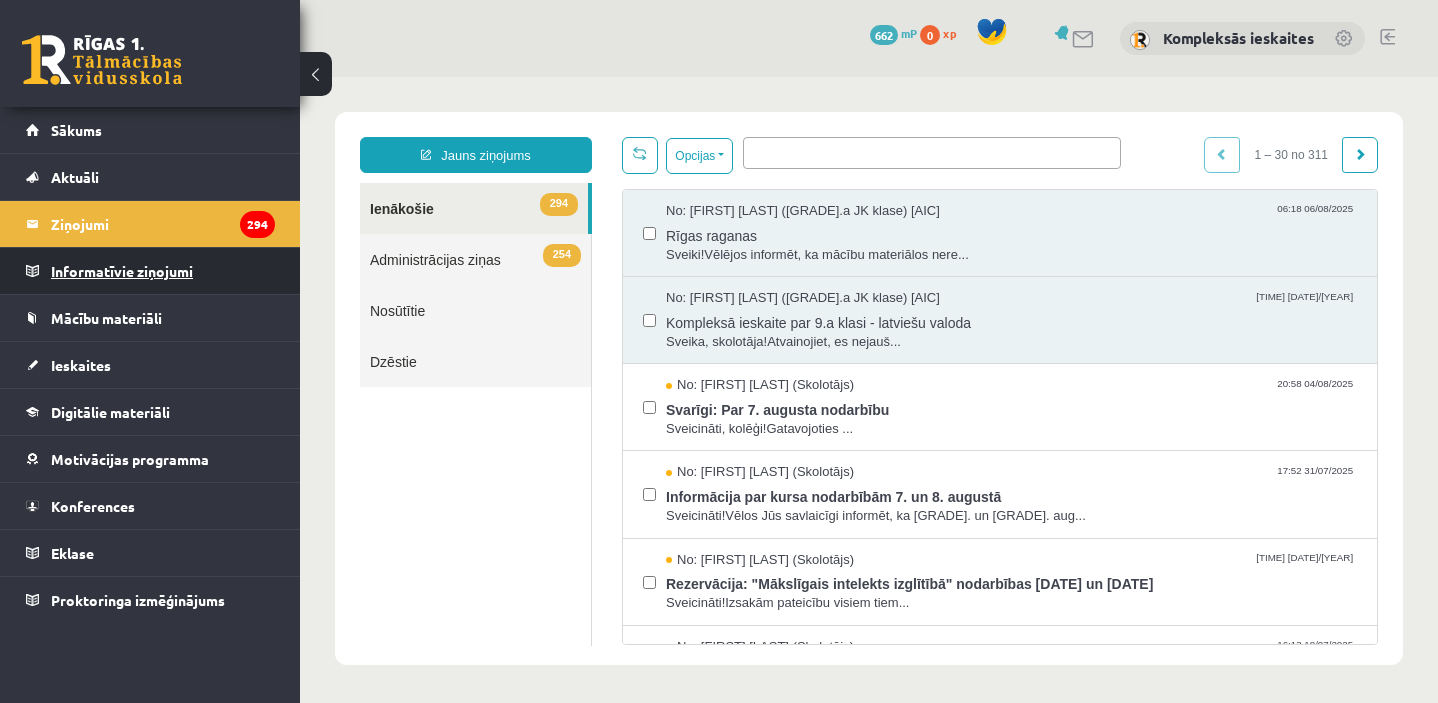 scroll, scrollTop: 0, scrollLeft: 0, axis: both 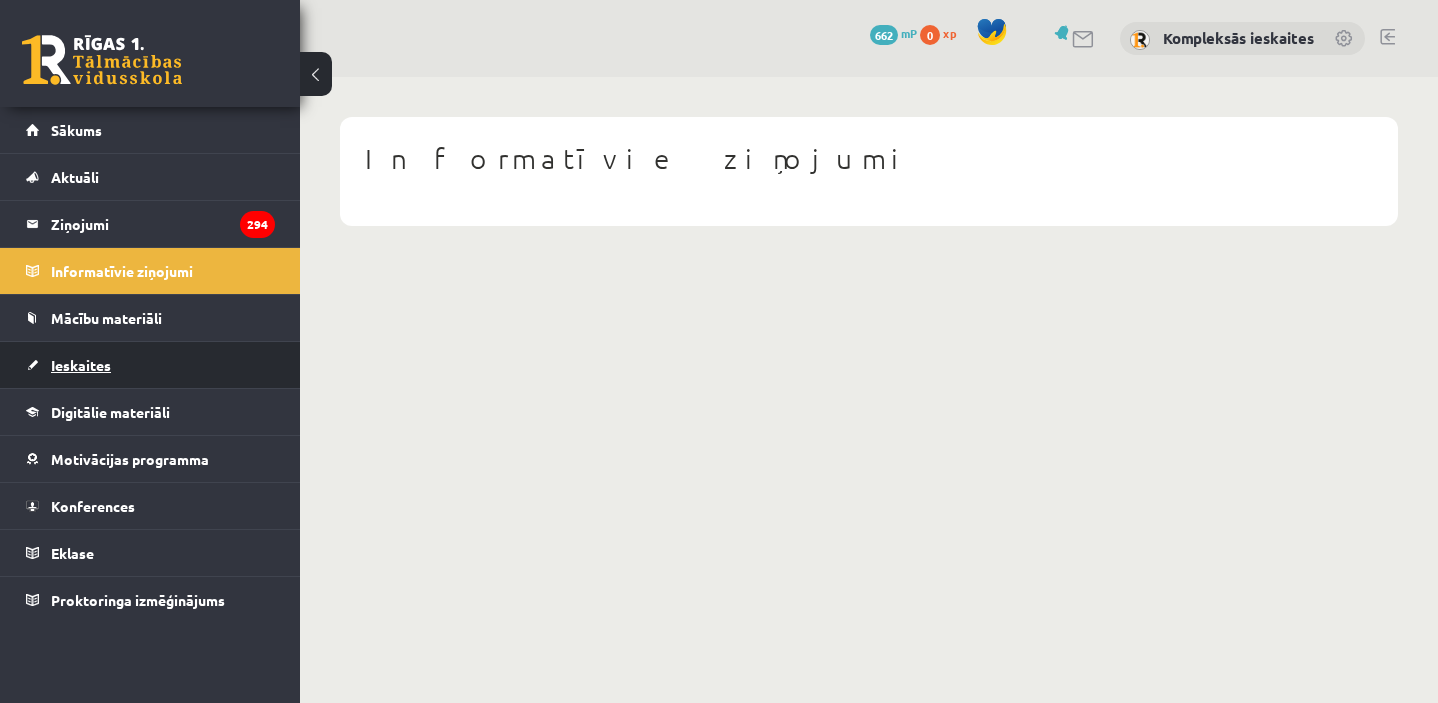 click on "Ieskaites" at bounding box center (81, 365) 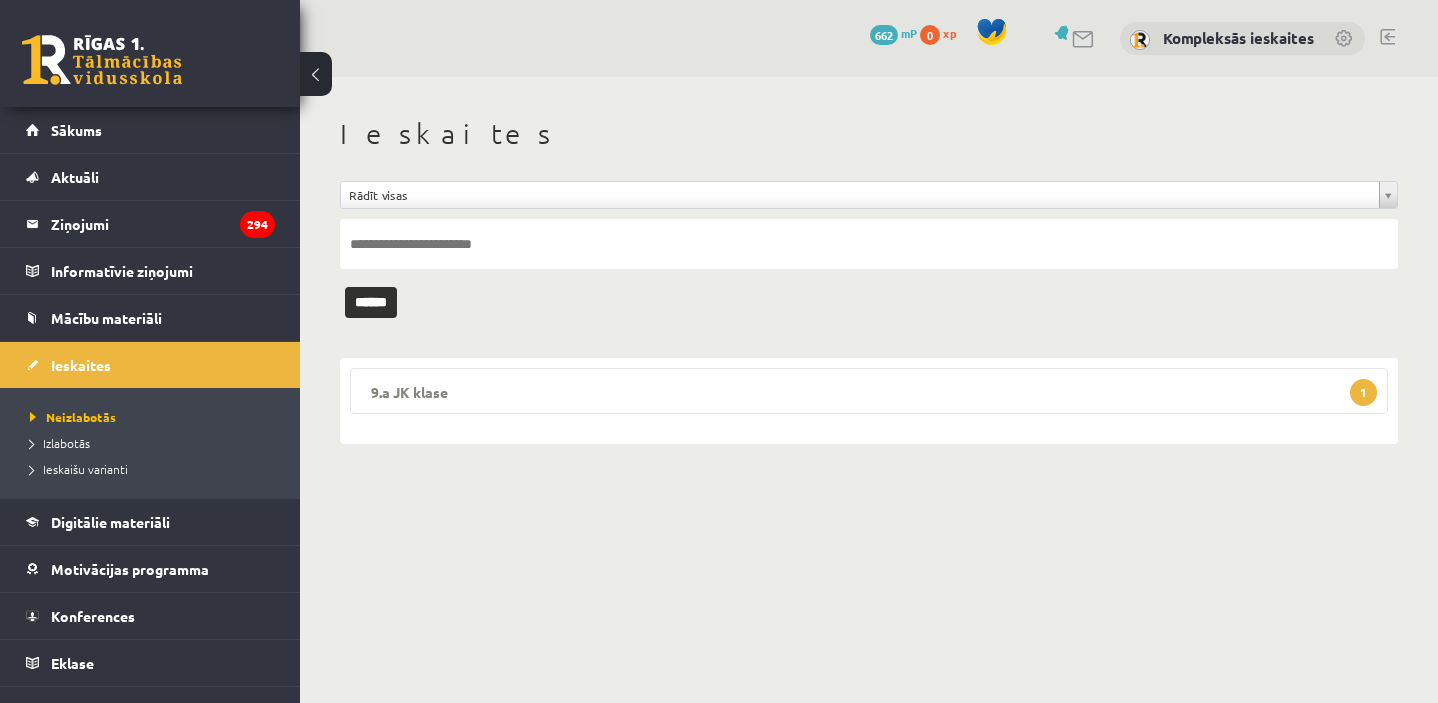 click on "9.a JK klase
1" at bounding box center [869, 391] 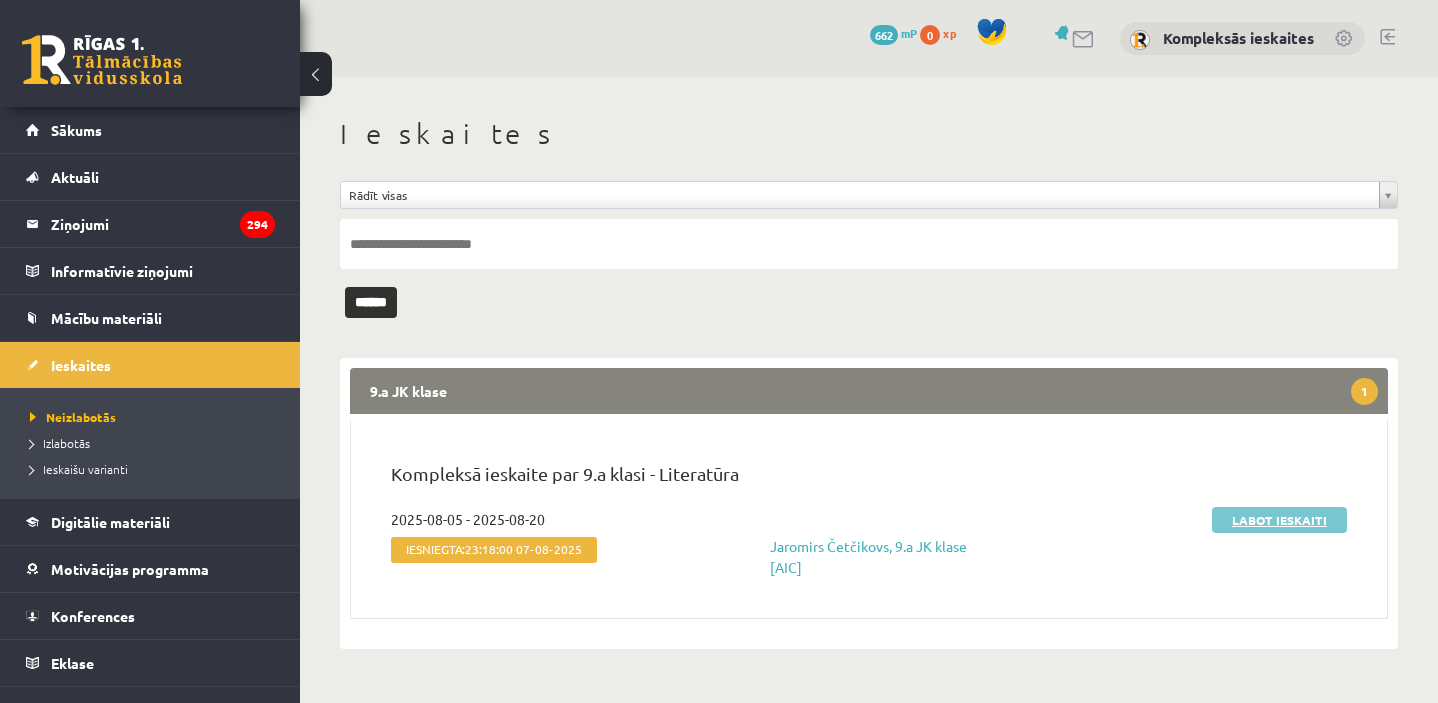 click on "Labot ieskaiti" at bounding box center [1279, 520] 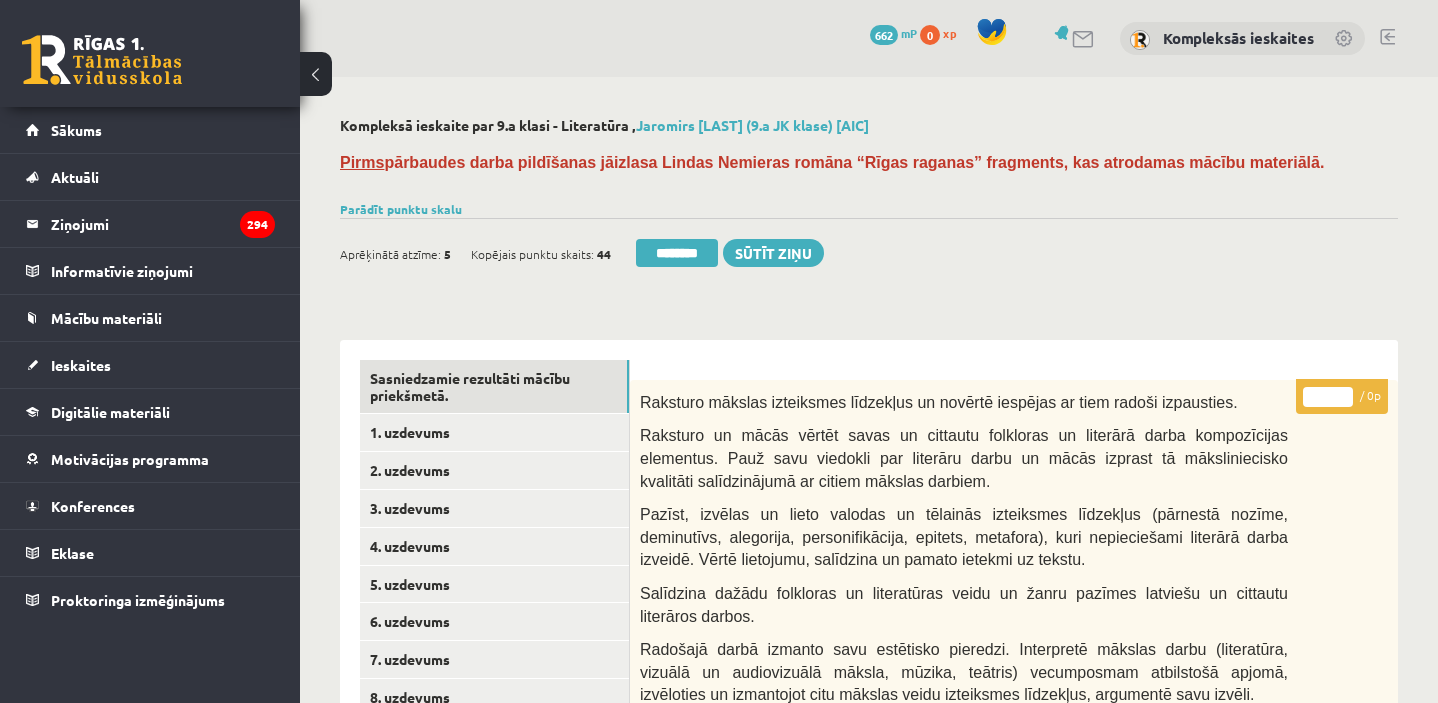 scroll, scrollTop: 0, scrollLeft: 0, axis: both 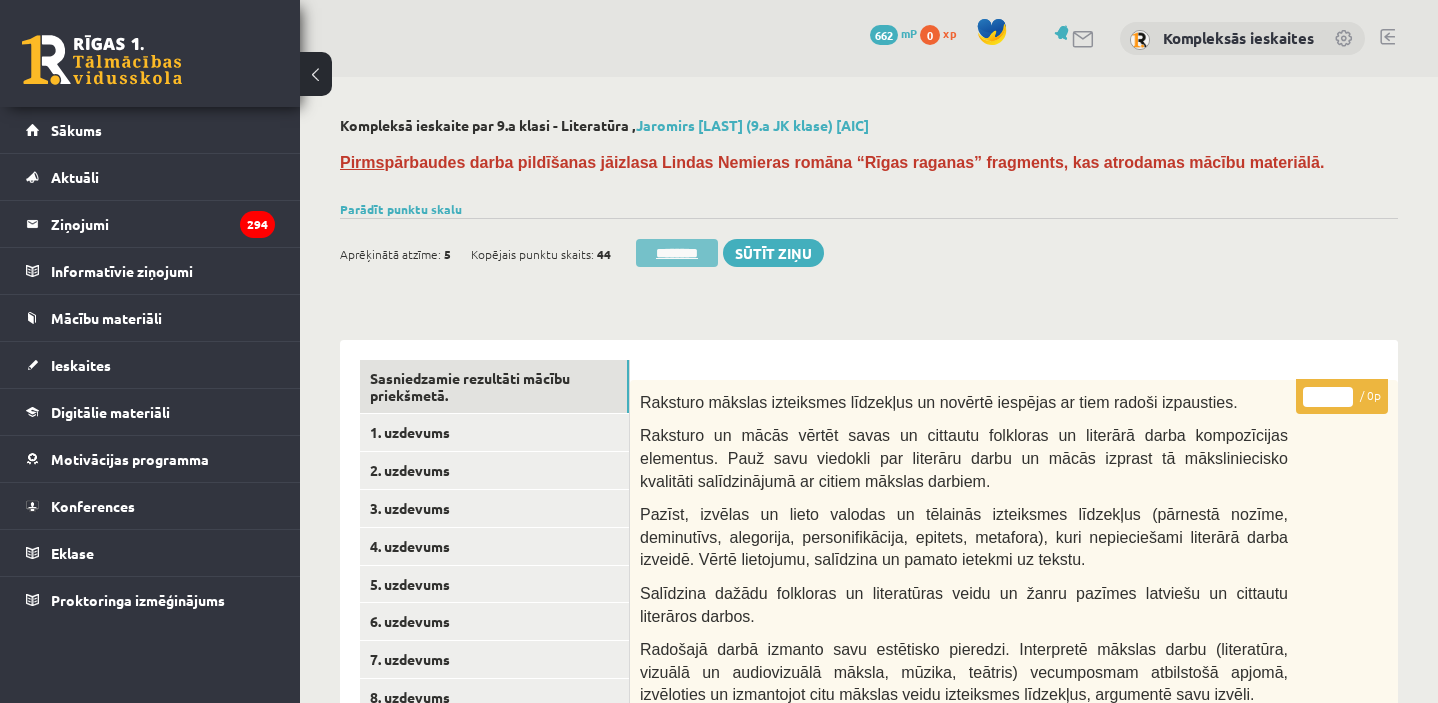 click on "********" at bounding box center [677, 253] 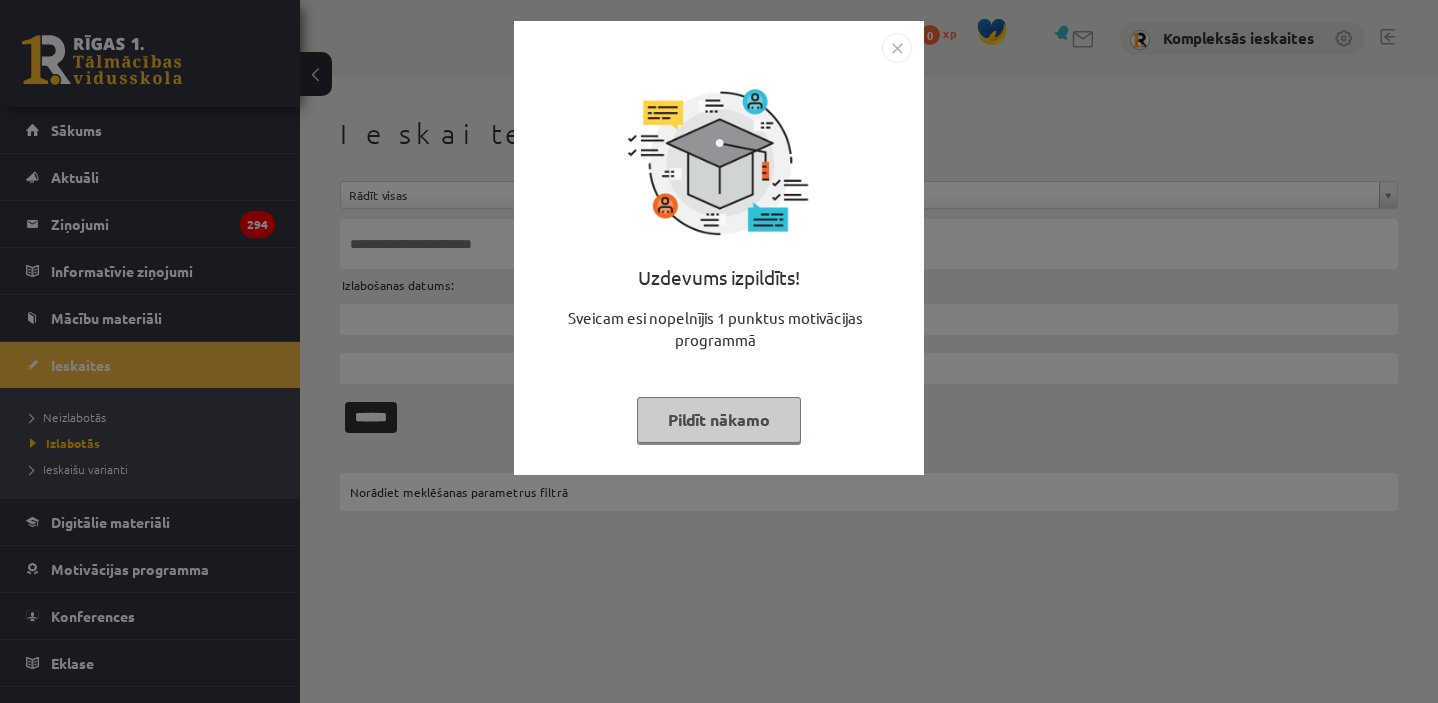 scroll, scrollTop: 0, scrollLeft: 0, axis: both 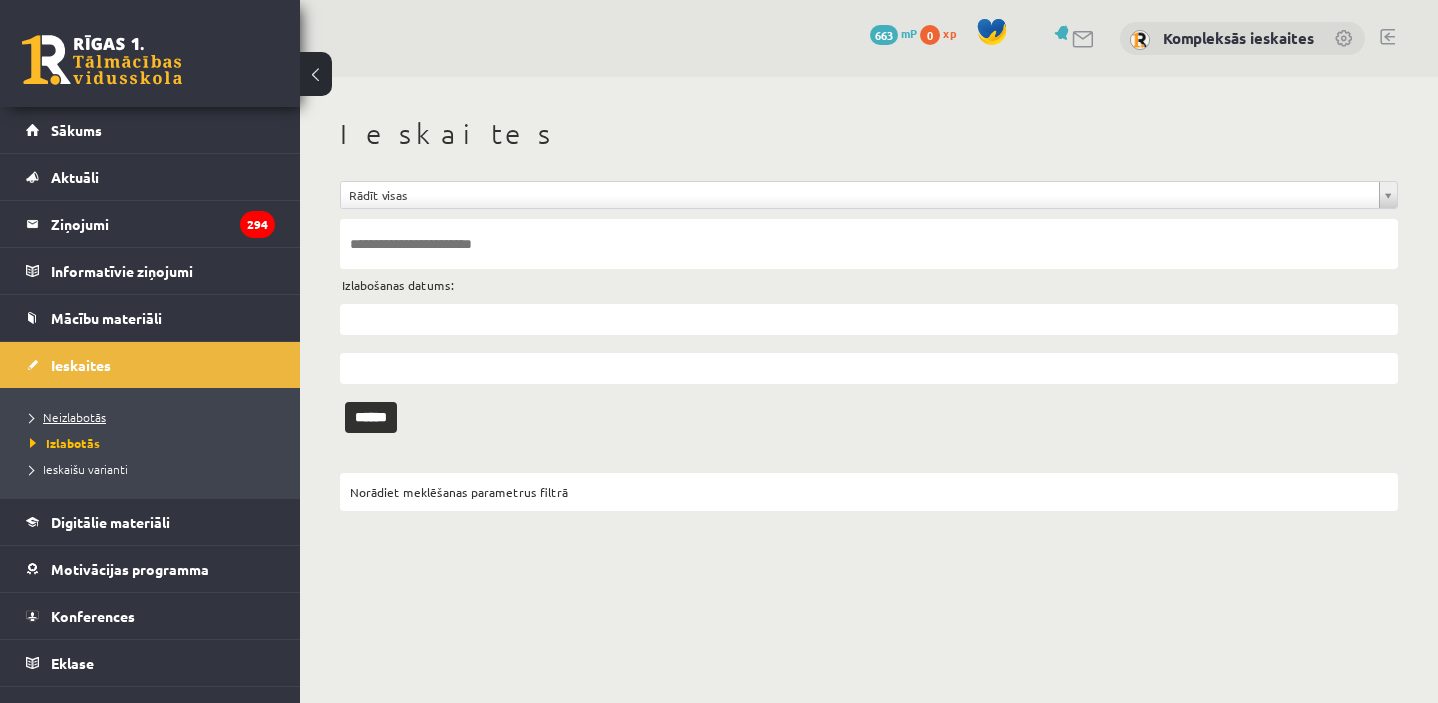 click on "Neizlabotās" at bounding box center [68, 417] 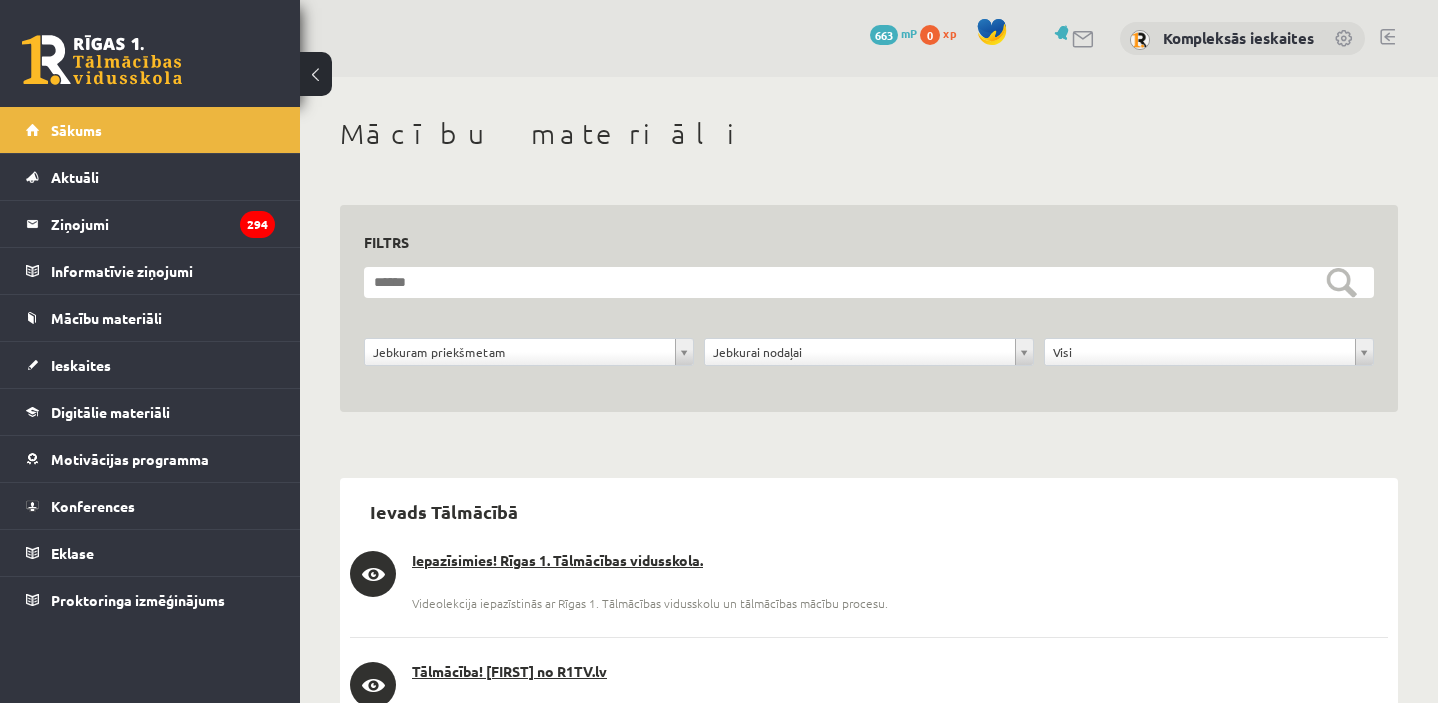 scroll, scrollTop: 0, scrollLeft: 0, axis: both 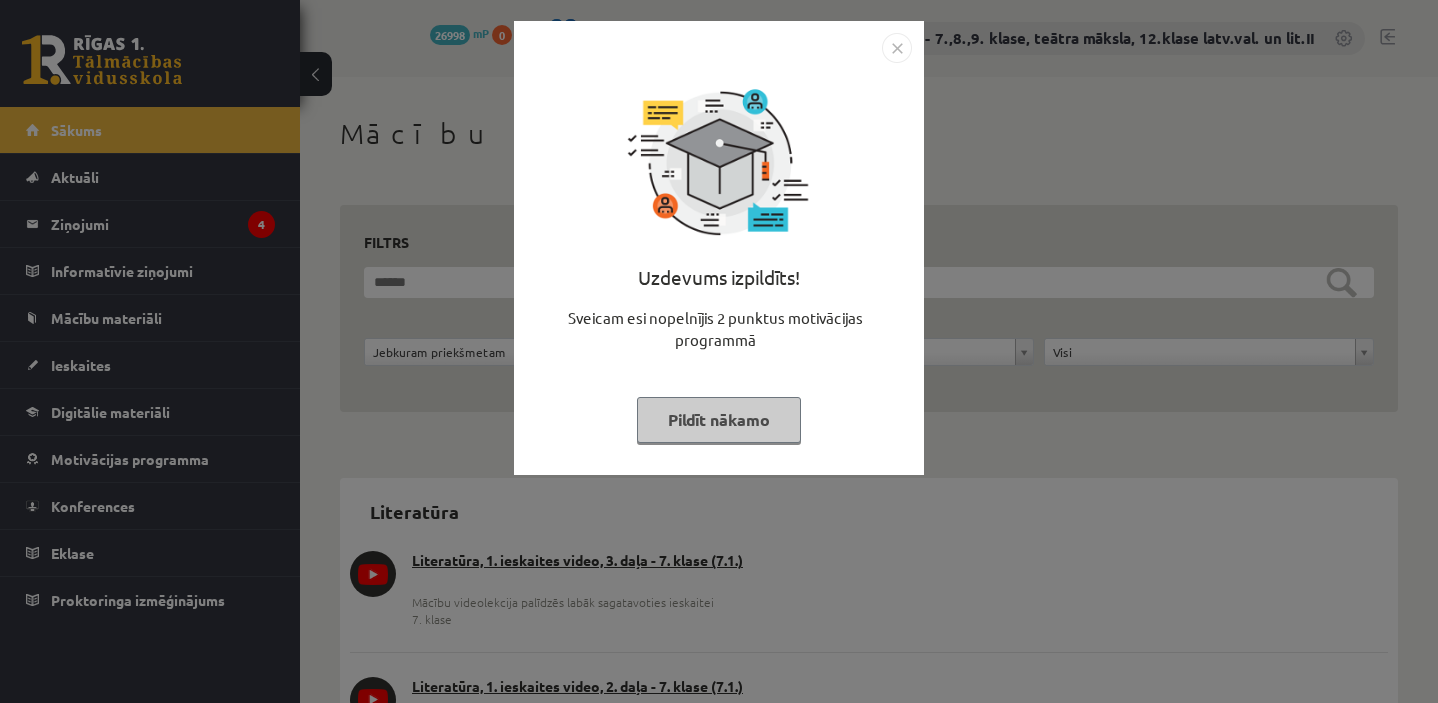 click on "Pildīt nākamo" at bounding box center (719, 420) 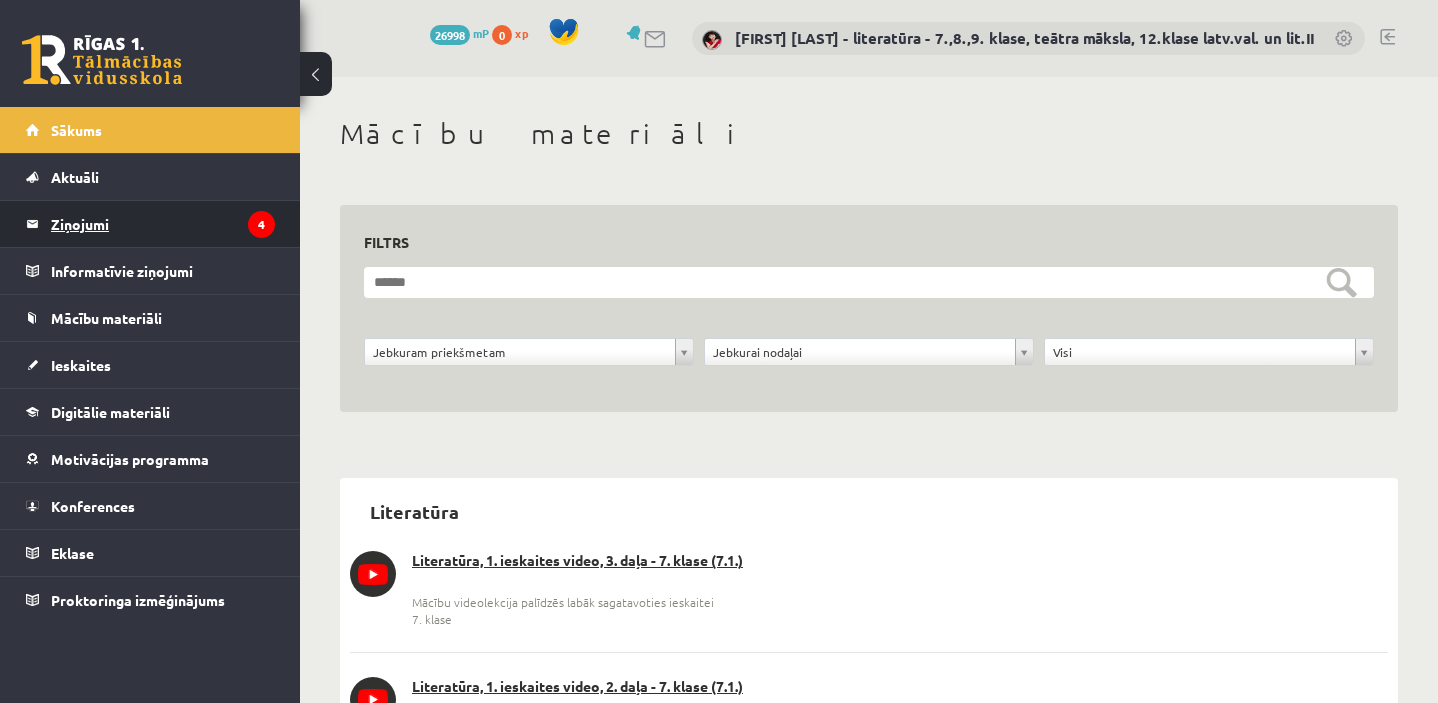 click on "Ziņojumi
4" at bounding box center (163, 224) 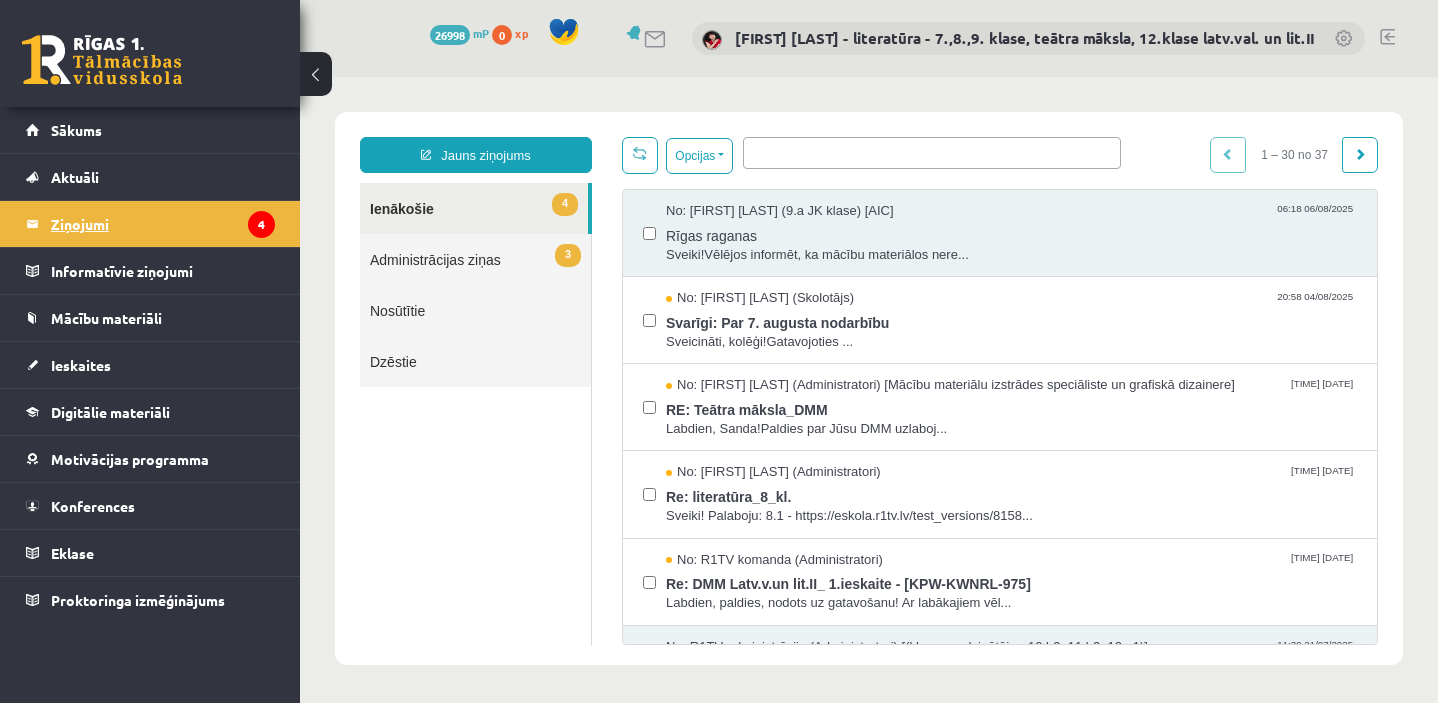 scroll, scrollTop: 0, scrollLeft: 0, axis: both 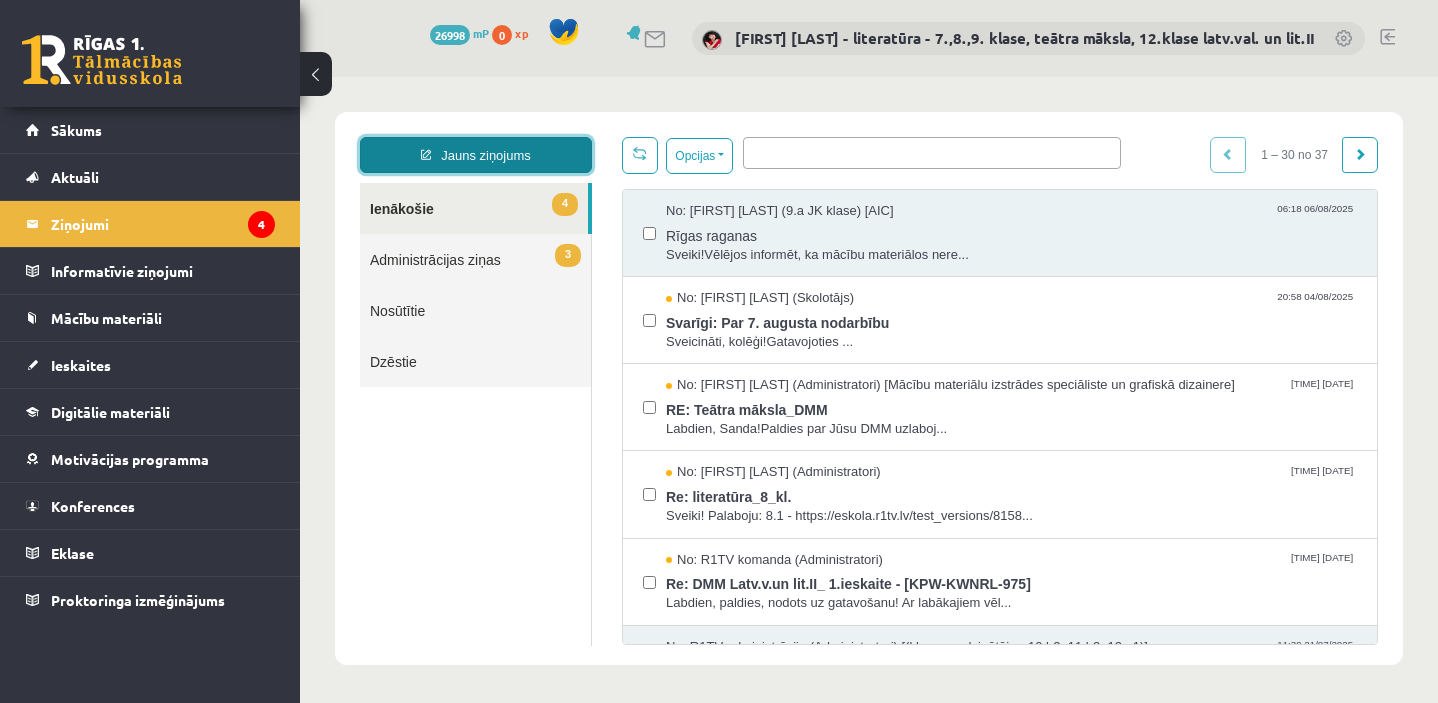 click on "Jauns ziņojums" at bounding box center (476, 155) 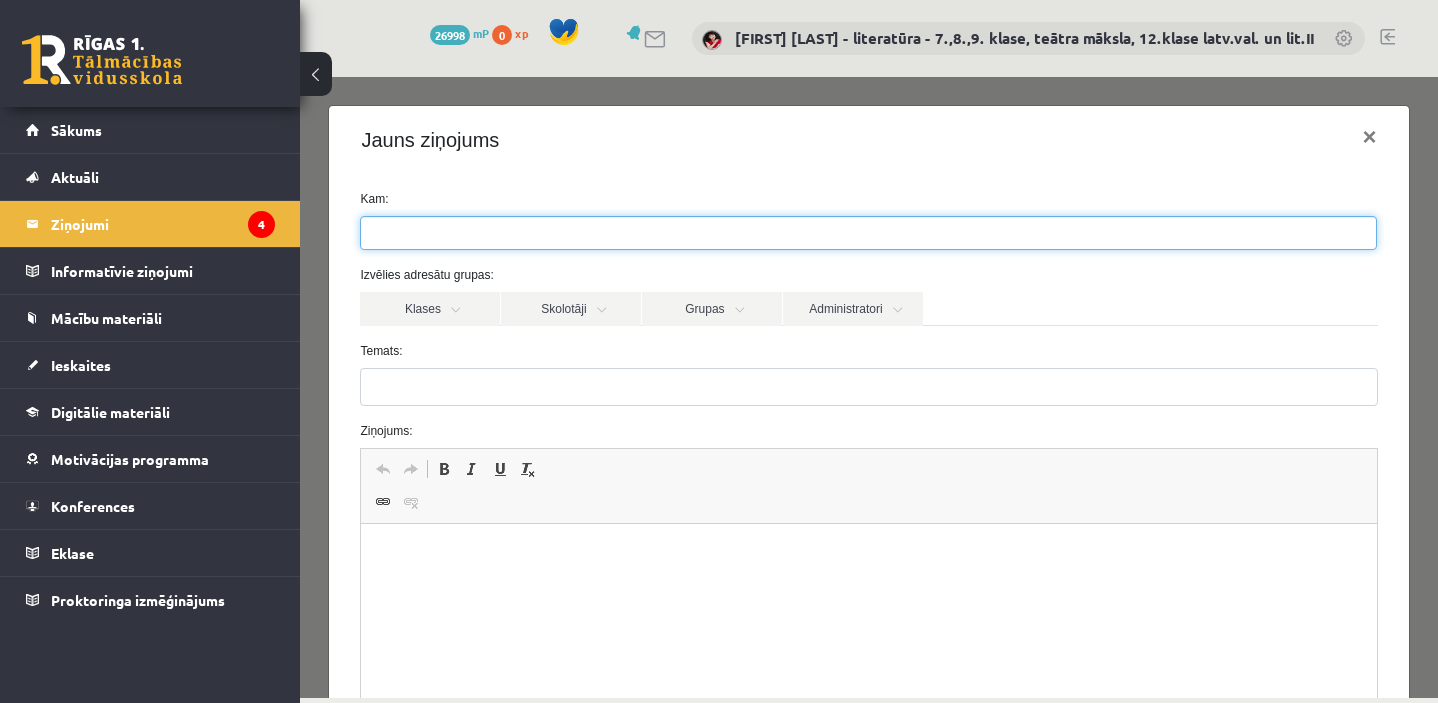 click at bounding box center (868, 233) 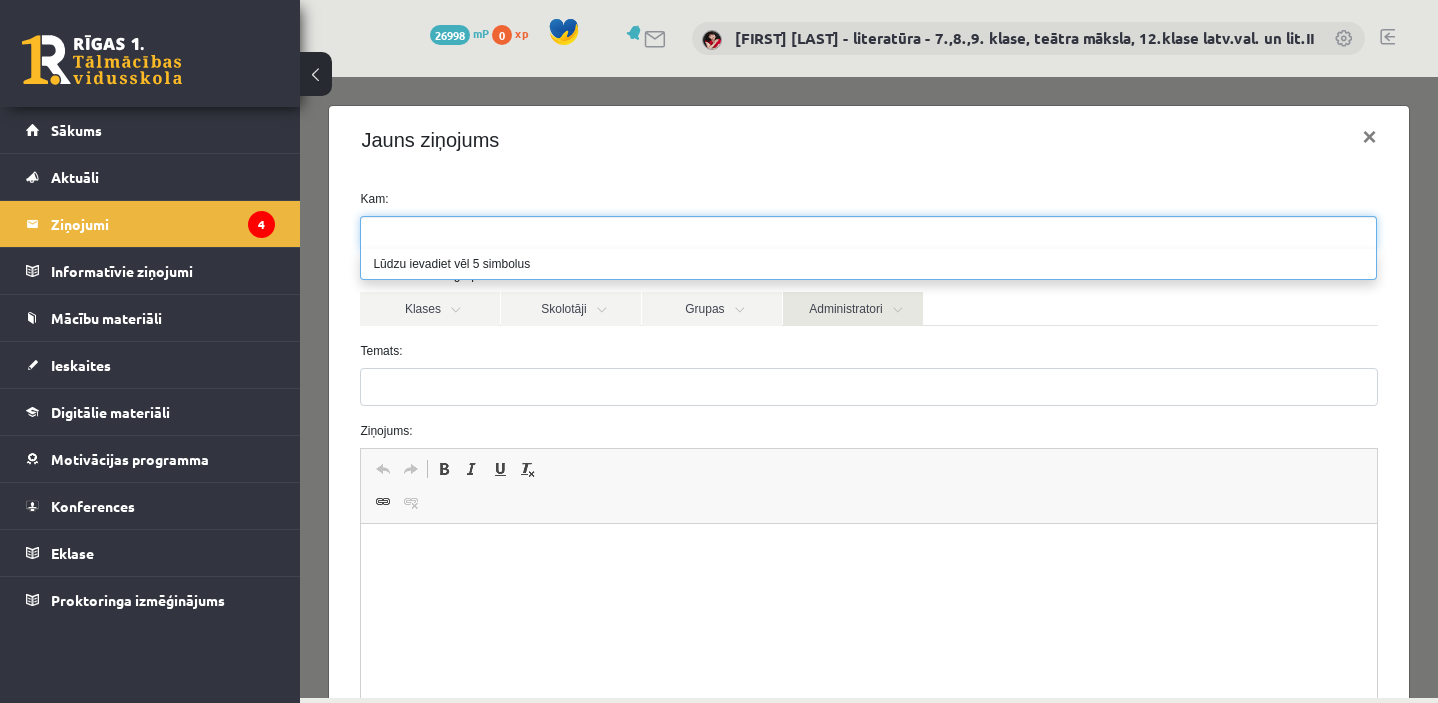 click on "Administratori" at bounding box center [853, 309] 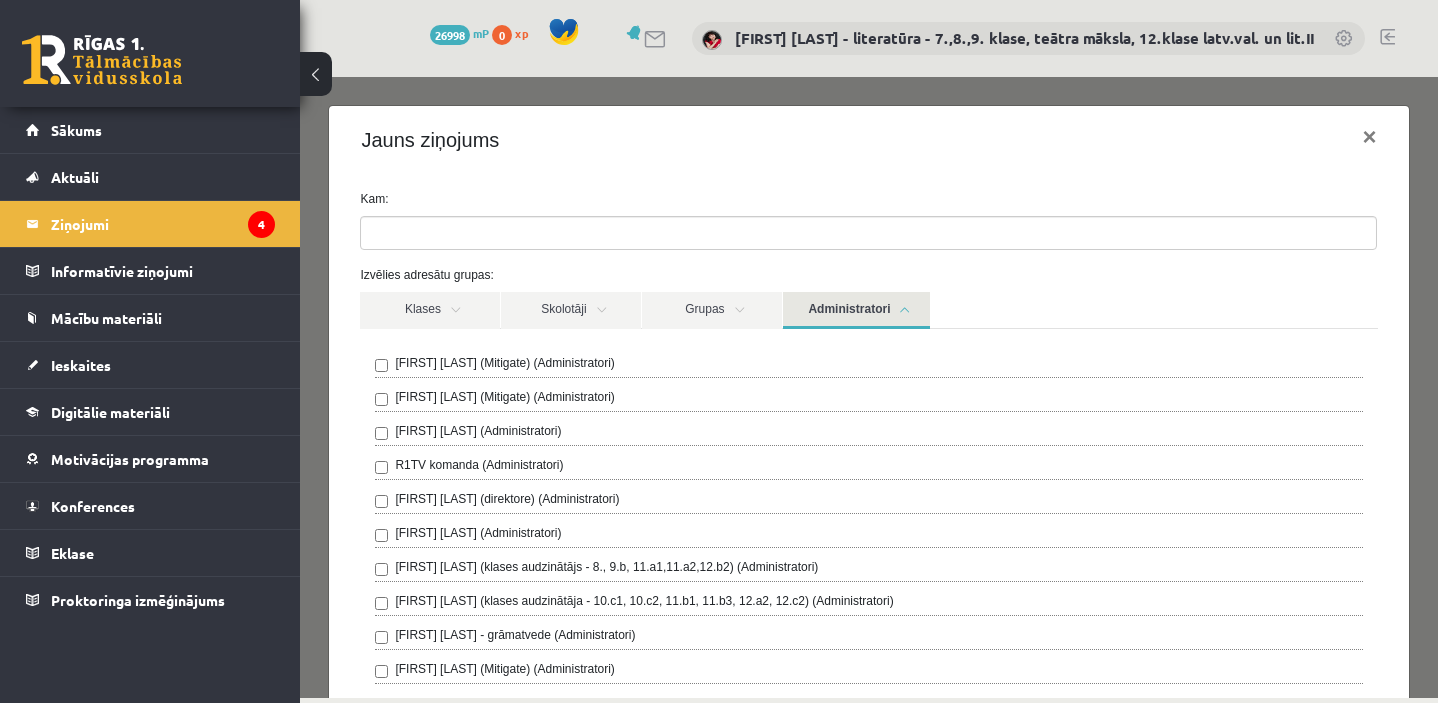 click on "R1TV komanda (Administratori)" at bounding box center (479, 465) 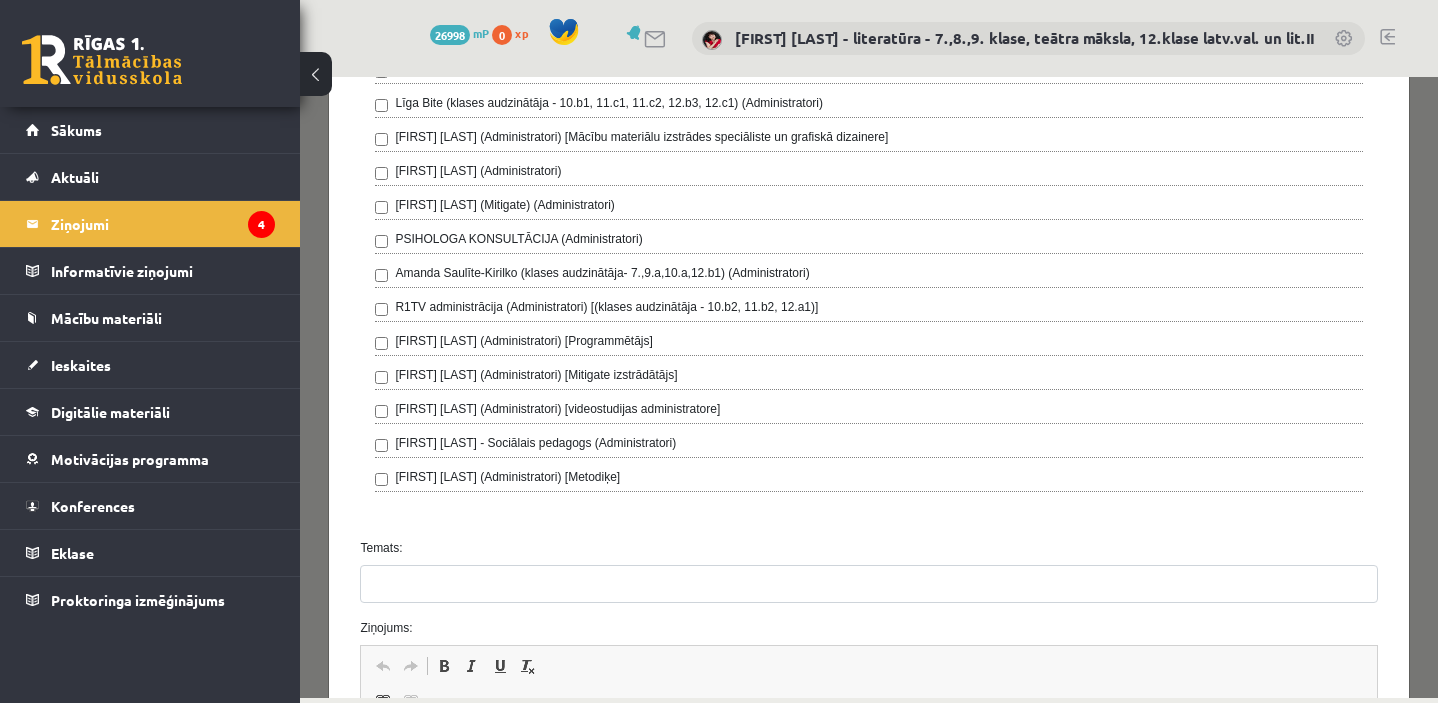 scroll, scrollTop: 744, scrollLeft: 0, axis: vertical 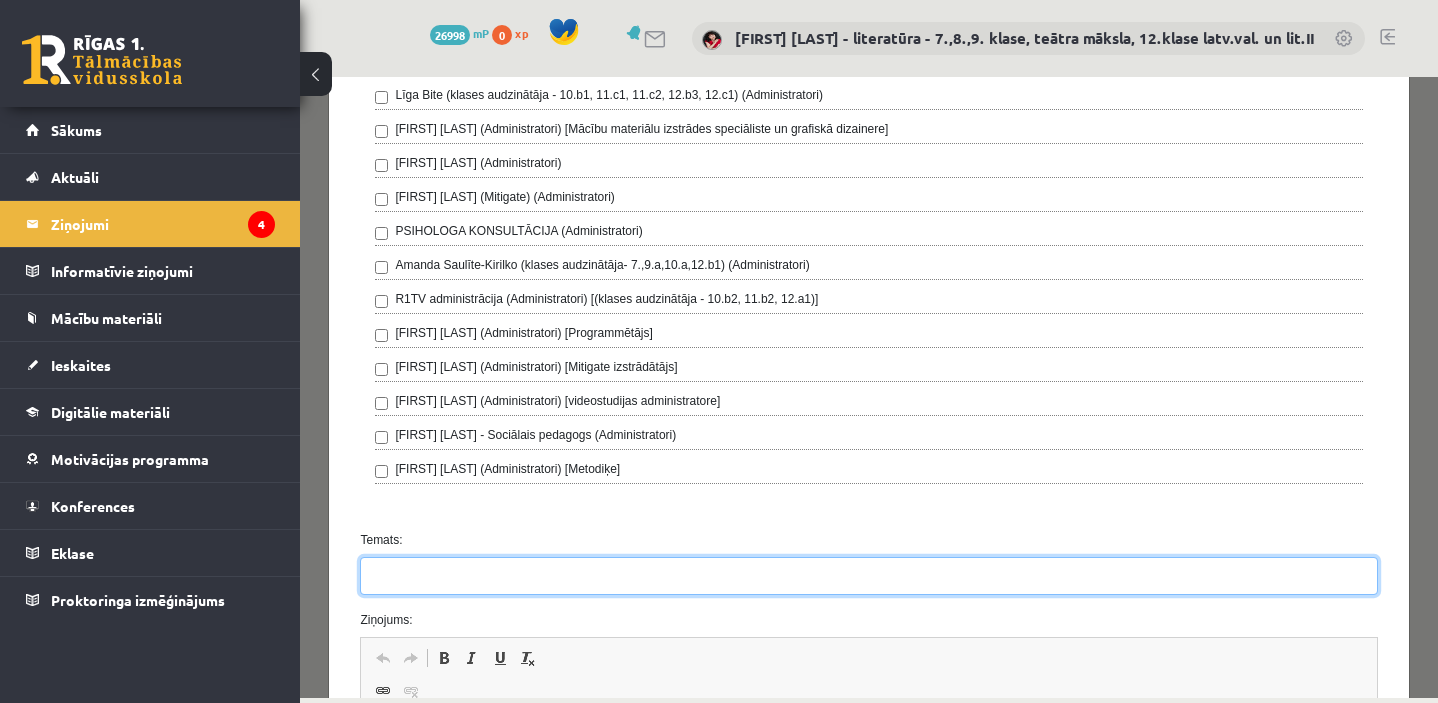 click on "Temats:" at bounding box center [868, 576] 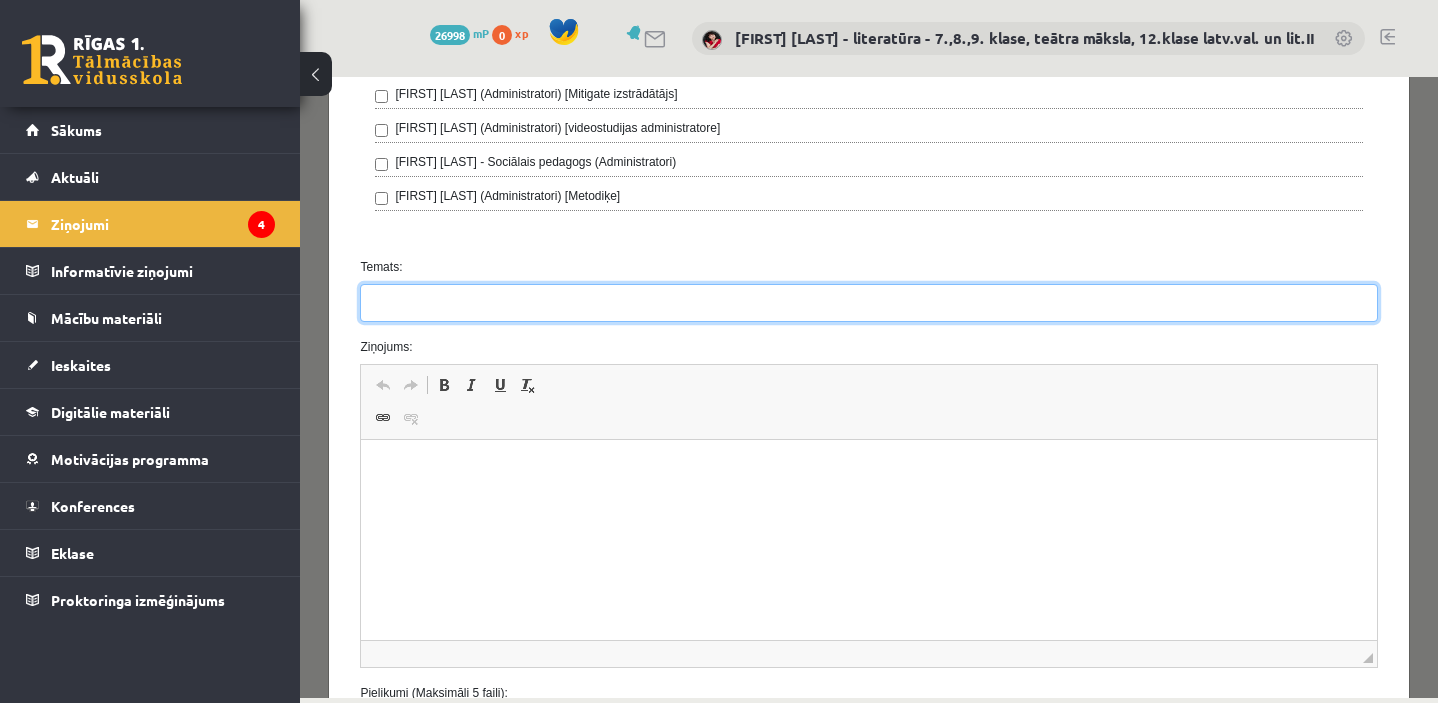 scroll, scrollTop: 1039, scrollLeft: 0, axis: vertical 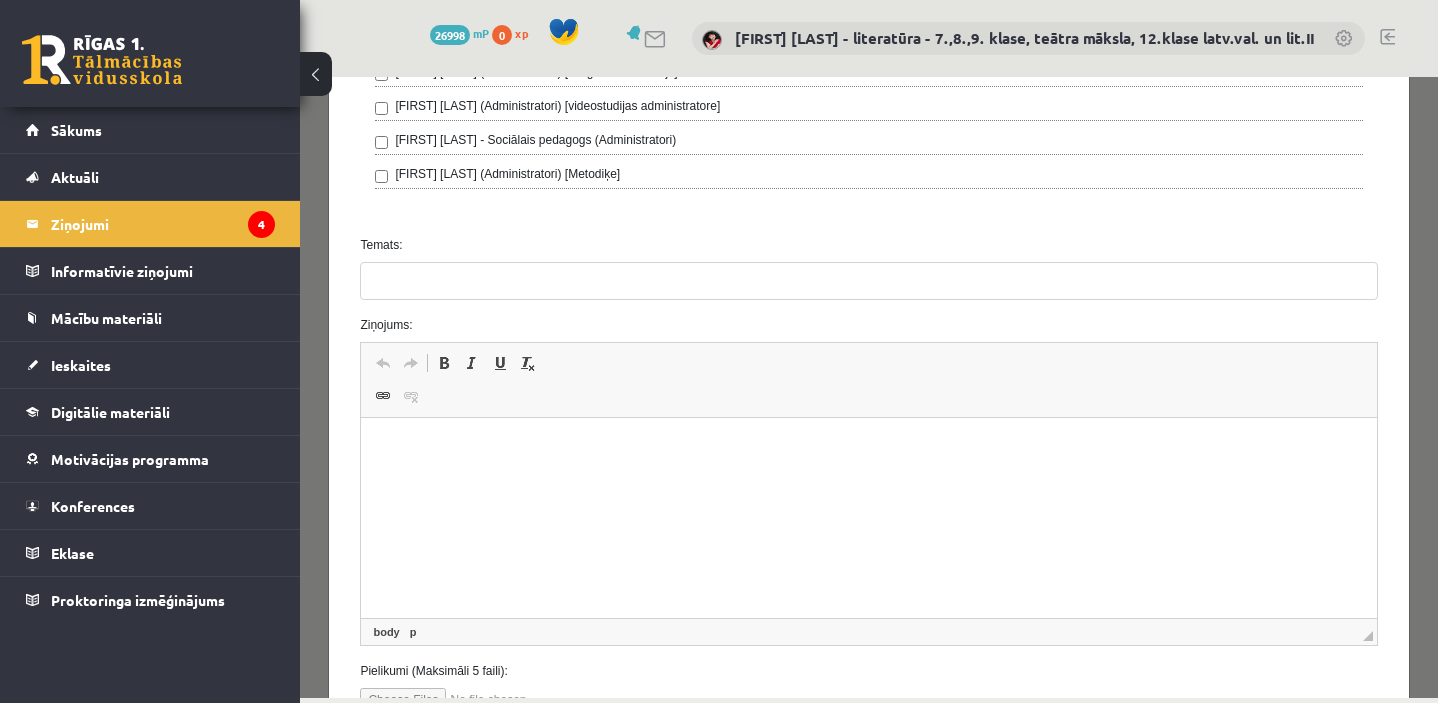 click at bounding box center (868, 448) 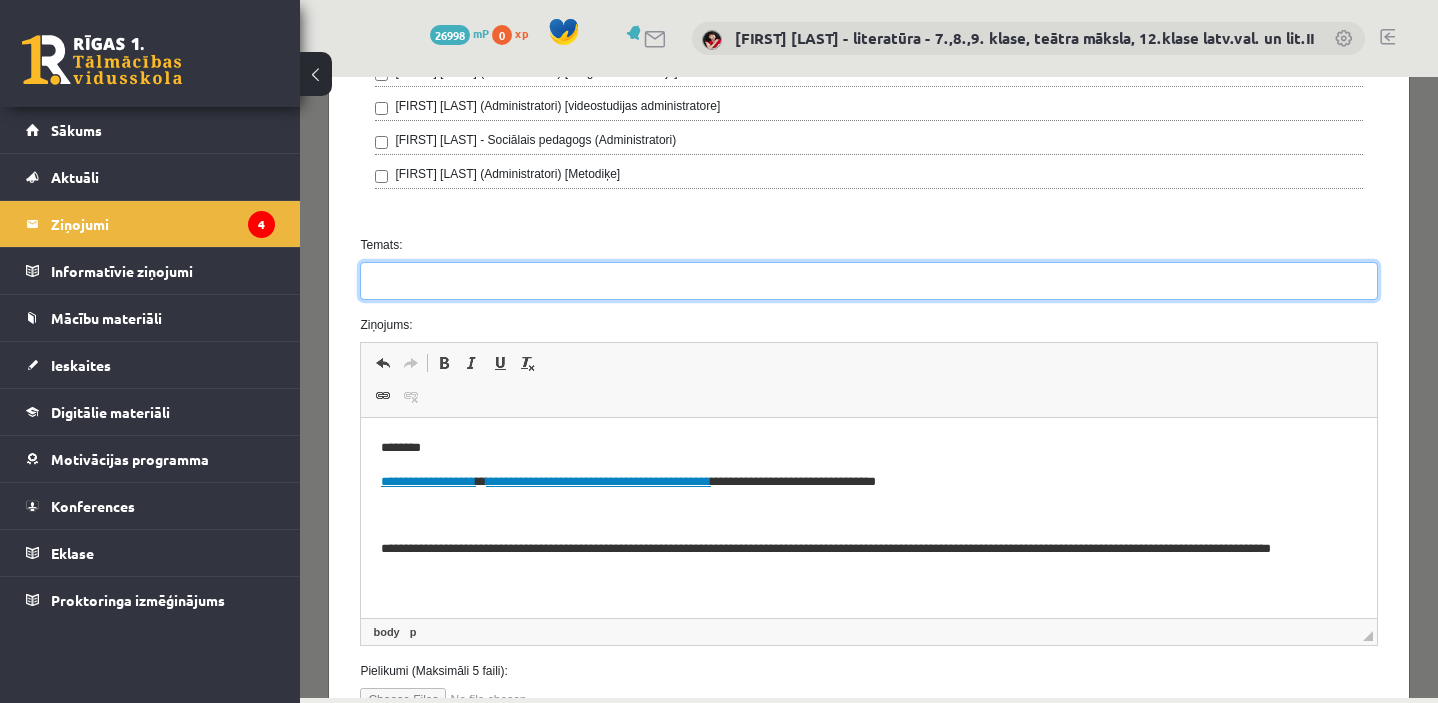 click on "Temats:" at bounding box center [868, 281] 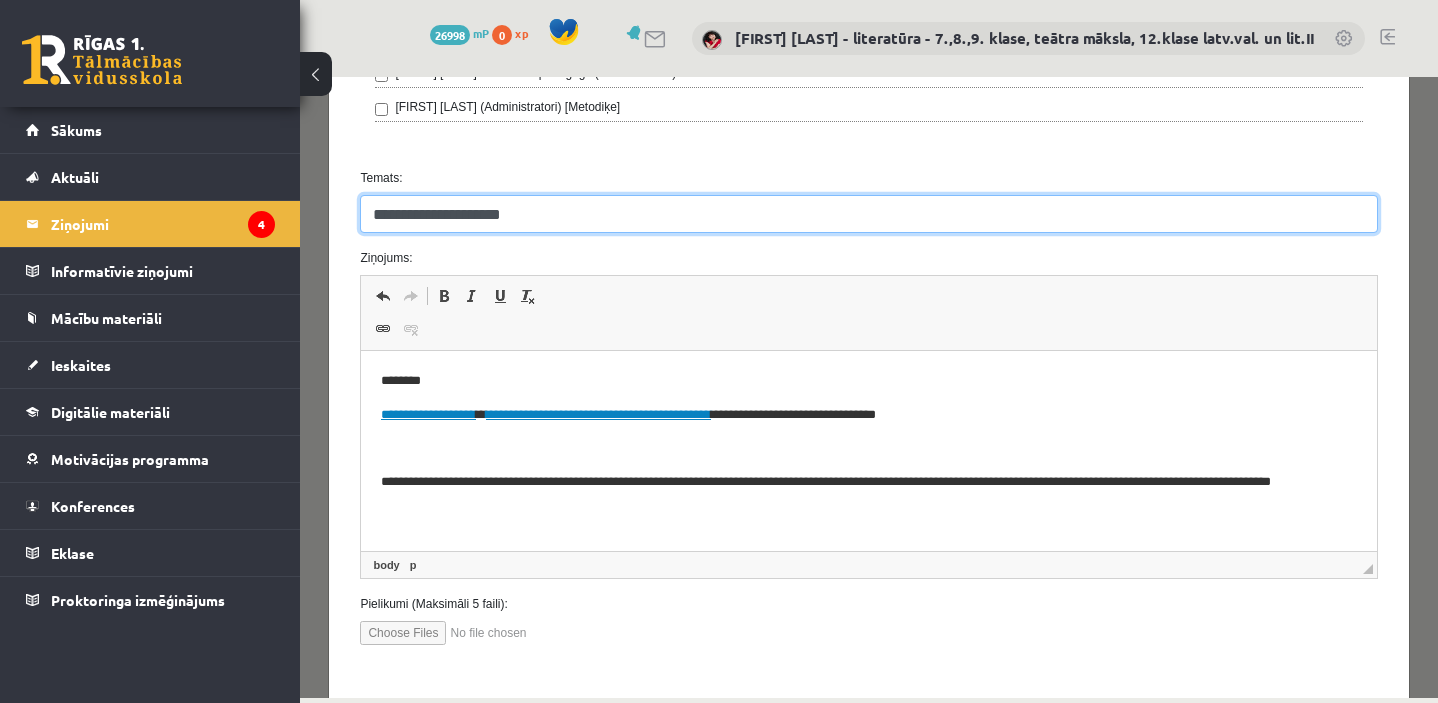 scroll, scrollTop: 1119, scrollLeft: 0, axis: vertical 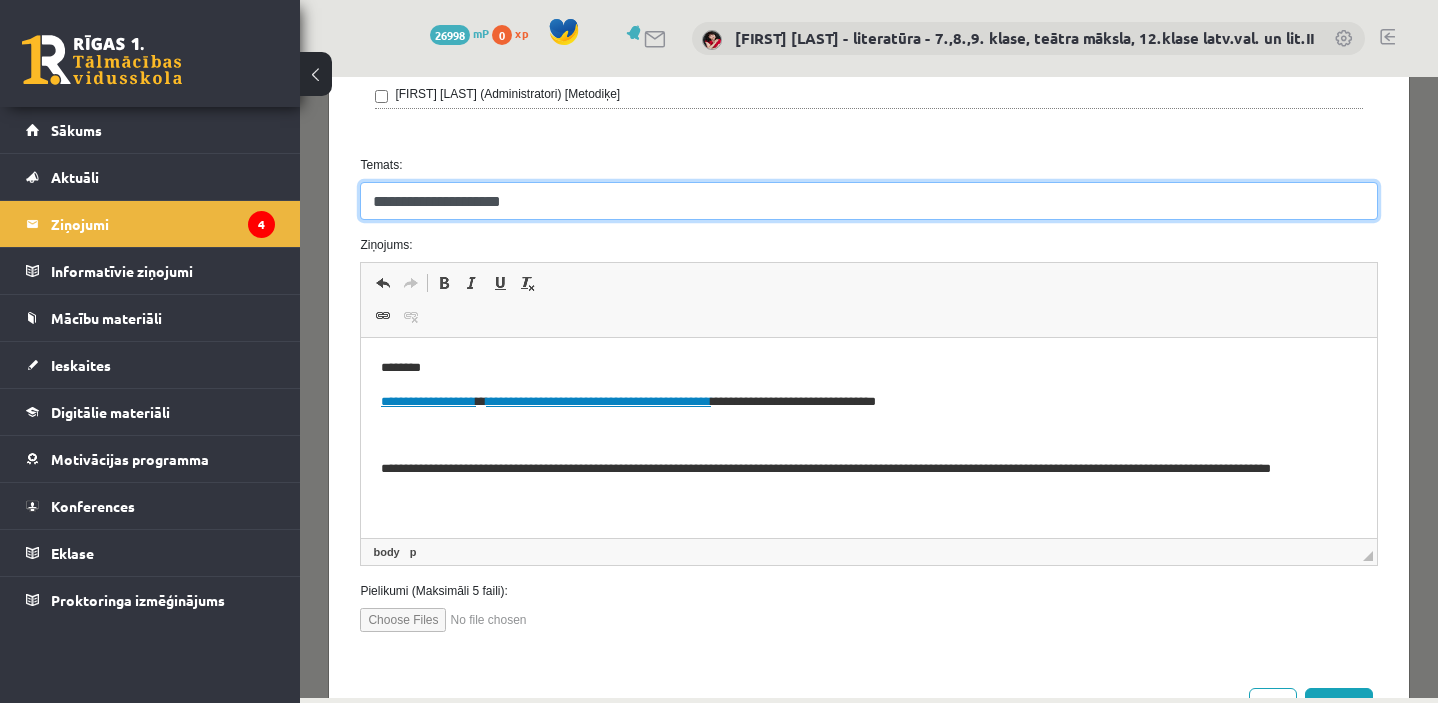 type on "**********" 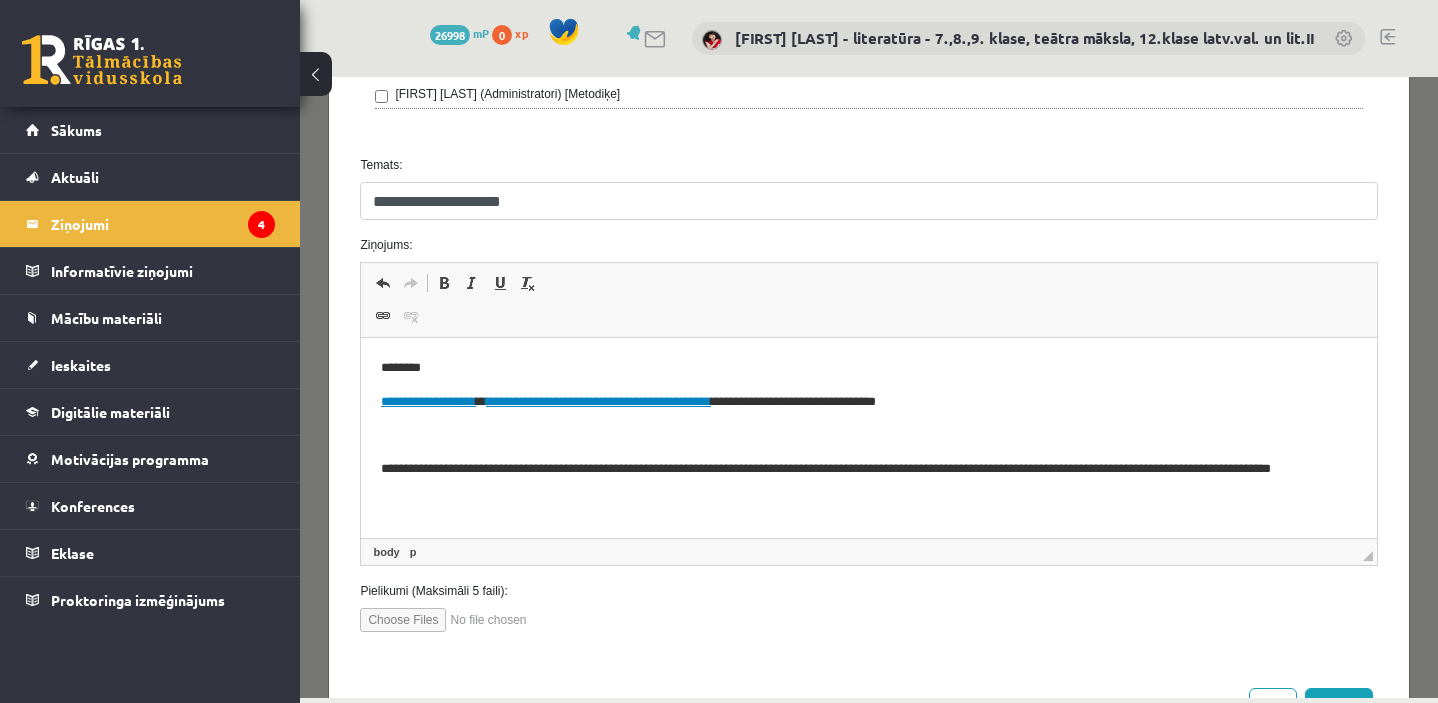 click on "**********" at bounding box center [868, 480] 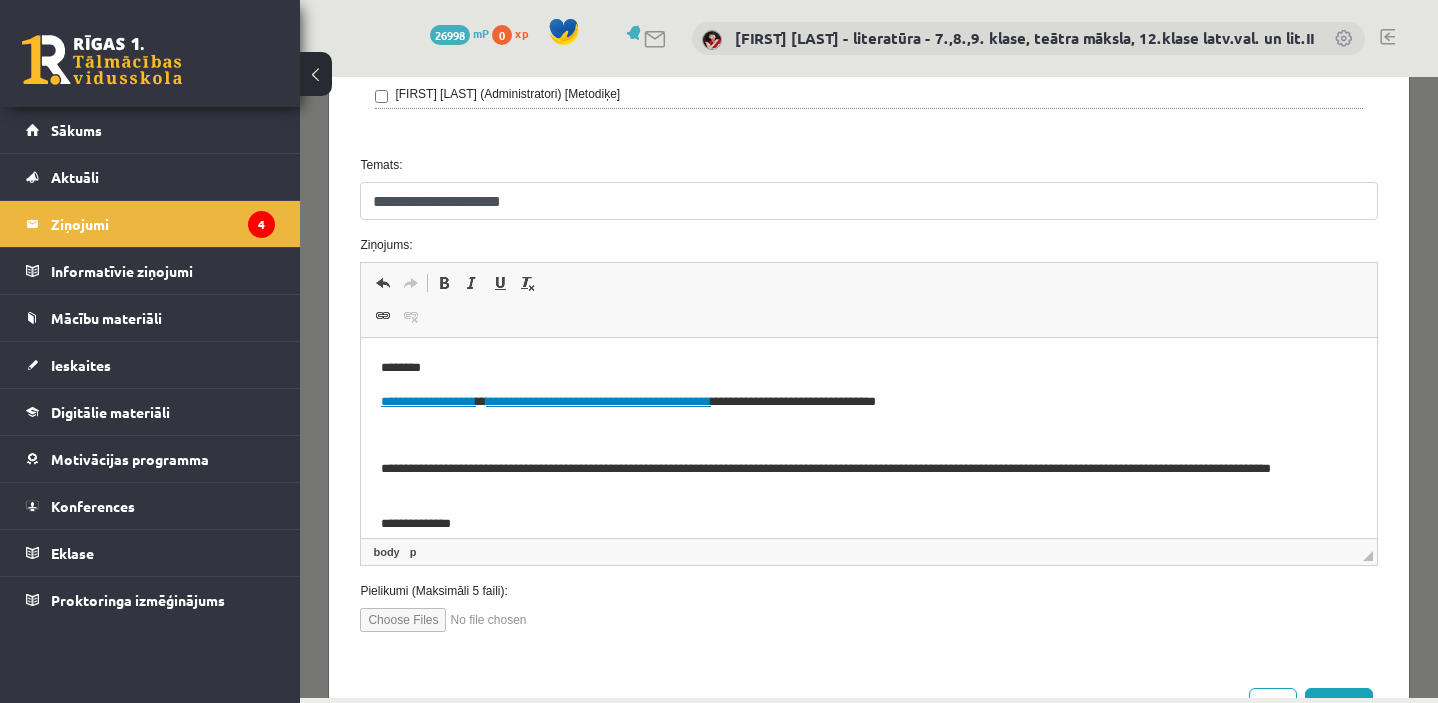 scroll, scrollTop: 26, scrollLeft: 0, axis: vertical 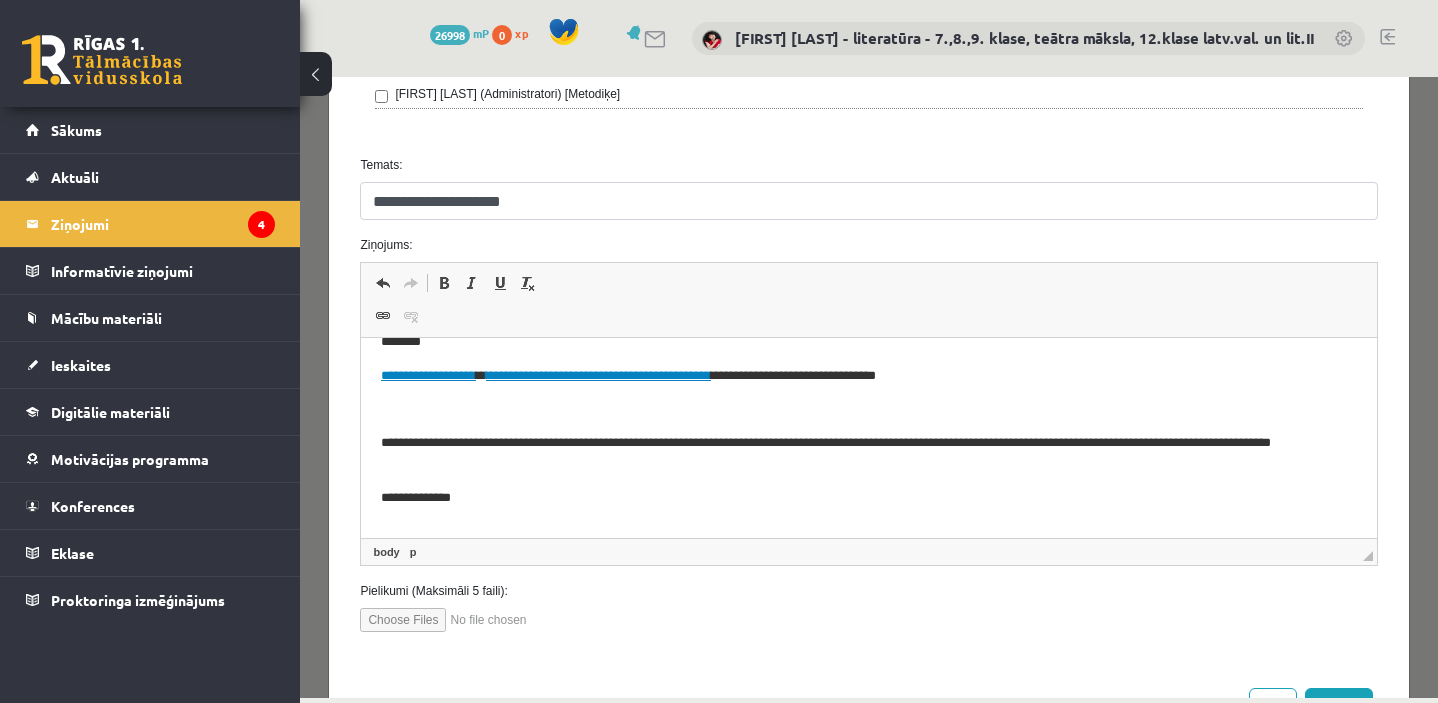 click on "**********" at bounding box center [868, 454] 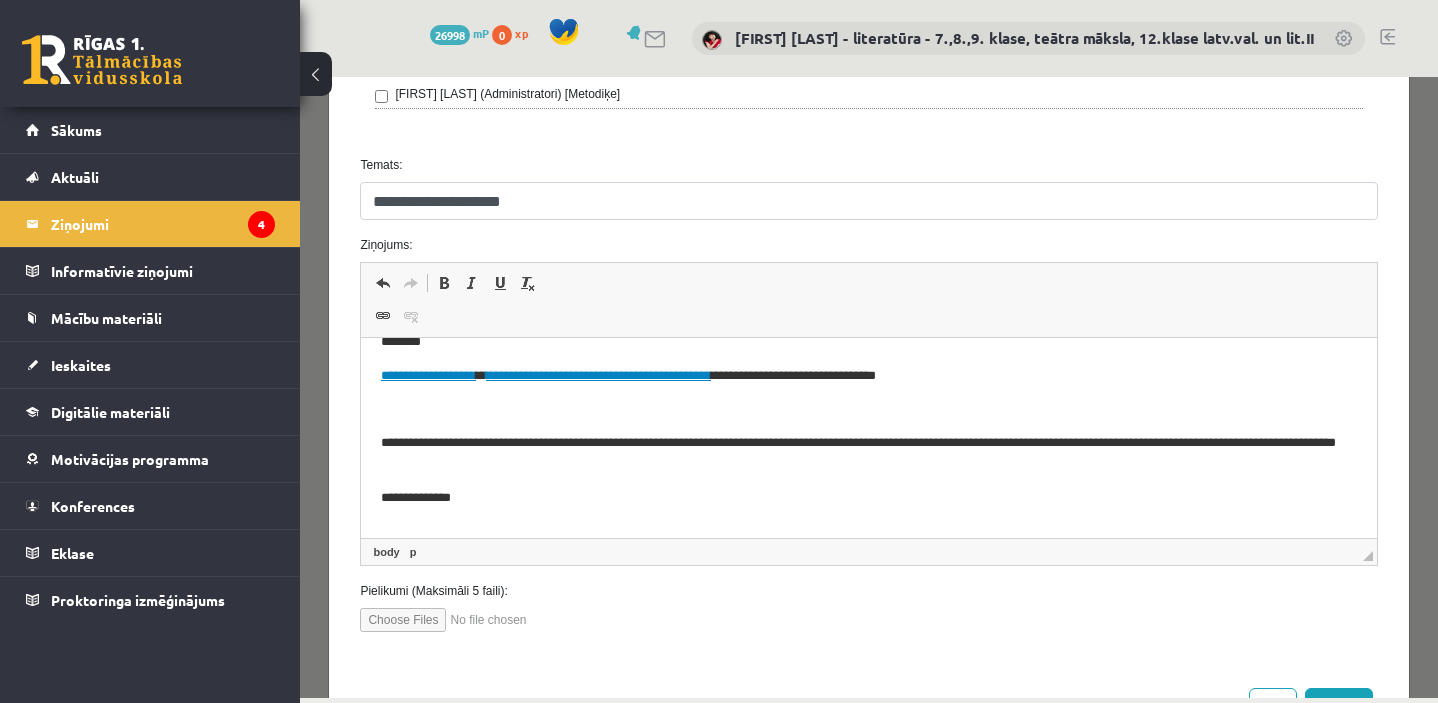 click on "**********" at bounding box center (868, 454) 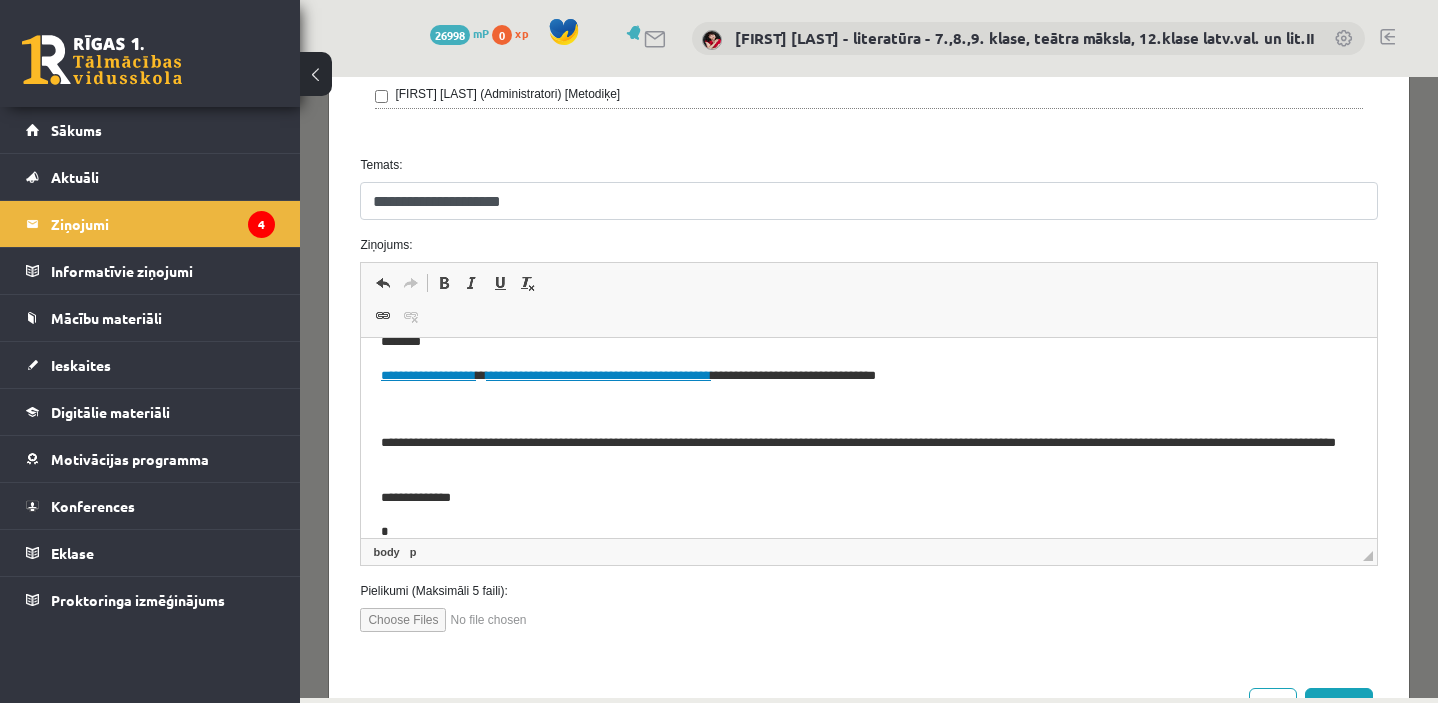 scroll, scrollTop: 27, scrollLeft: 0, axis: vertical 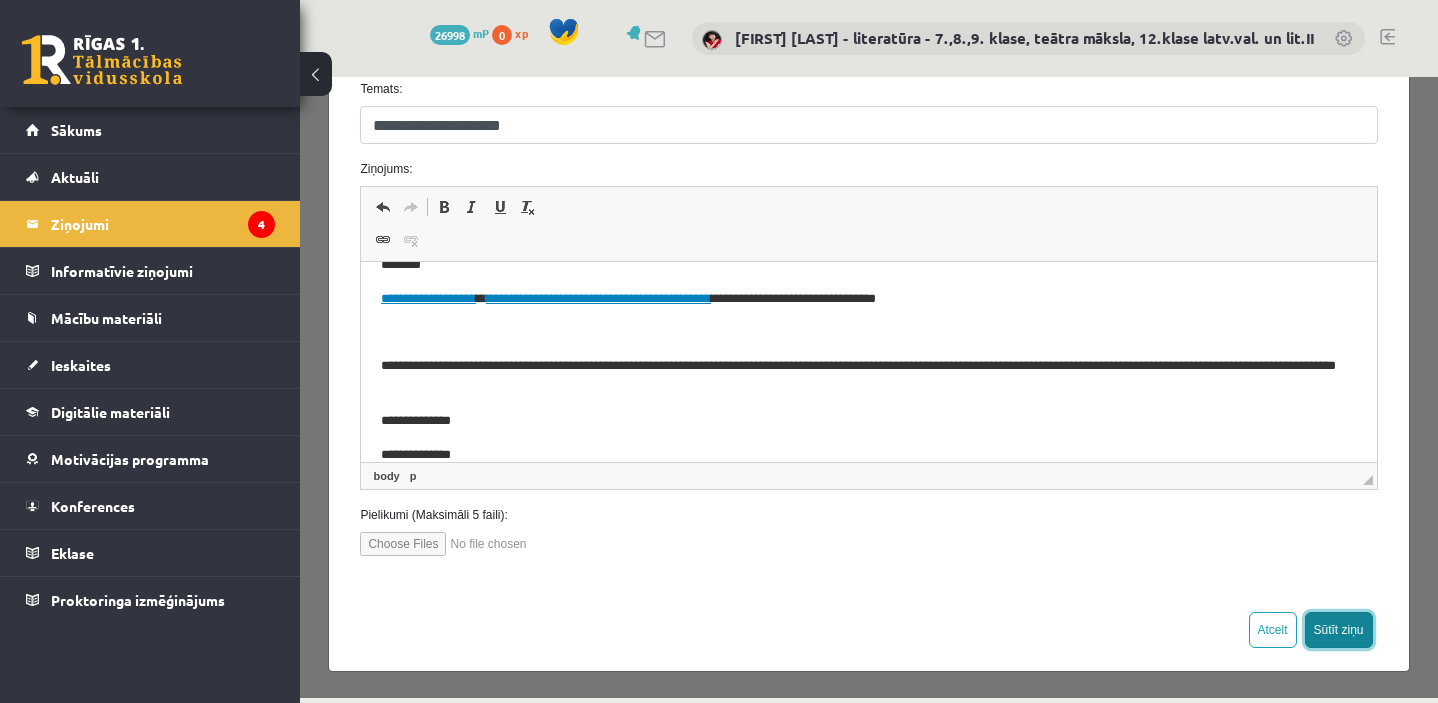 click on "Sūtīt ziņu" at bounding box center (1339, 630) 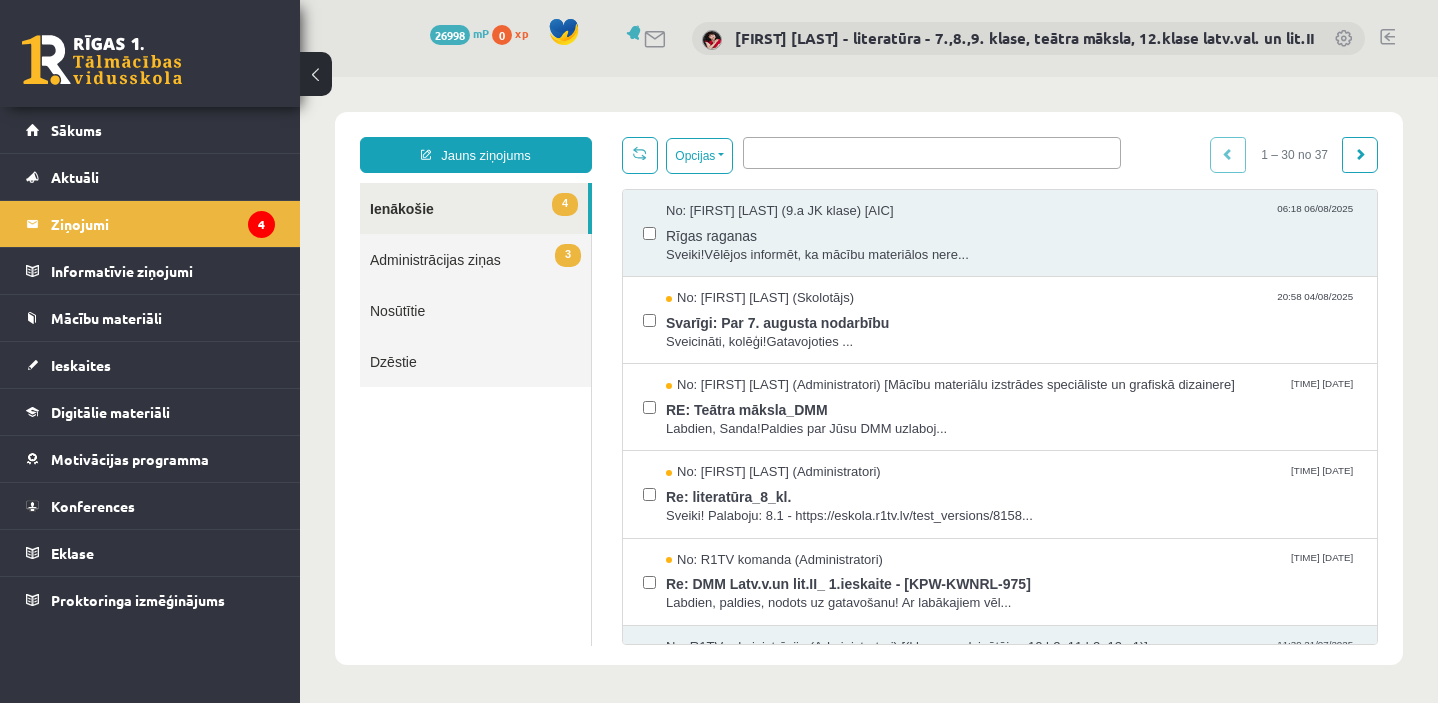 scroll, scrollTop: 0, scrollLeft: 0, axis: both 